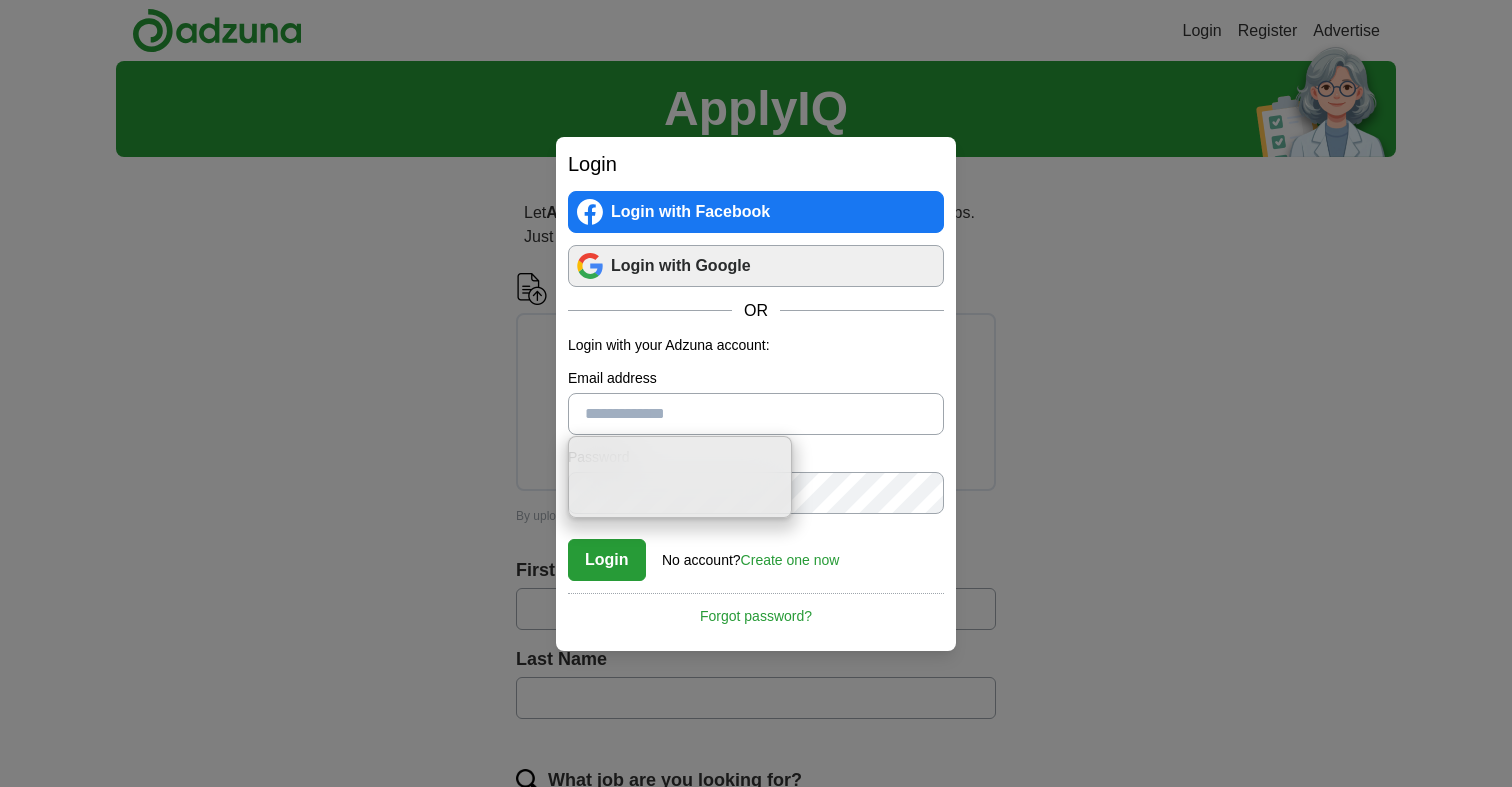 scroll, scrollTop: 0, scrollLeft: 0, axis: both 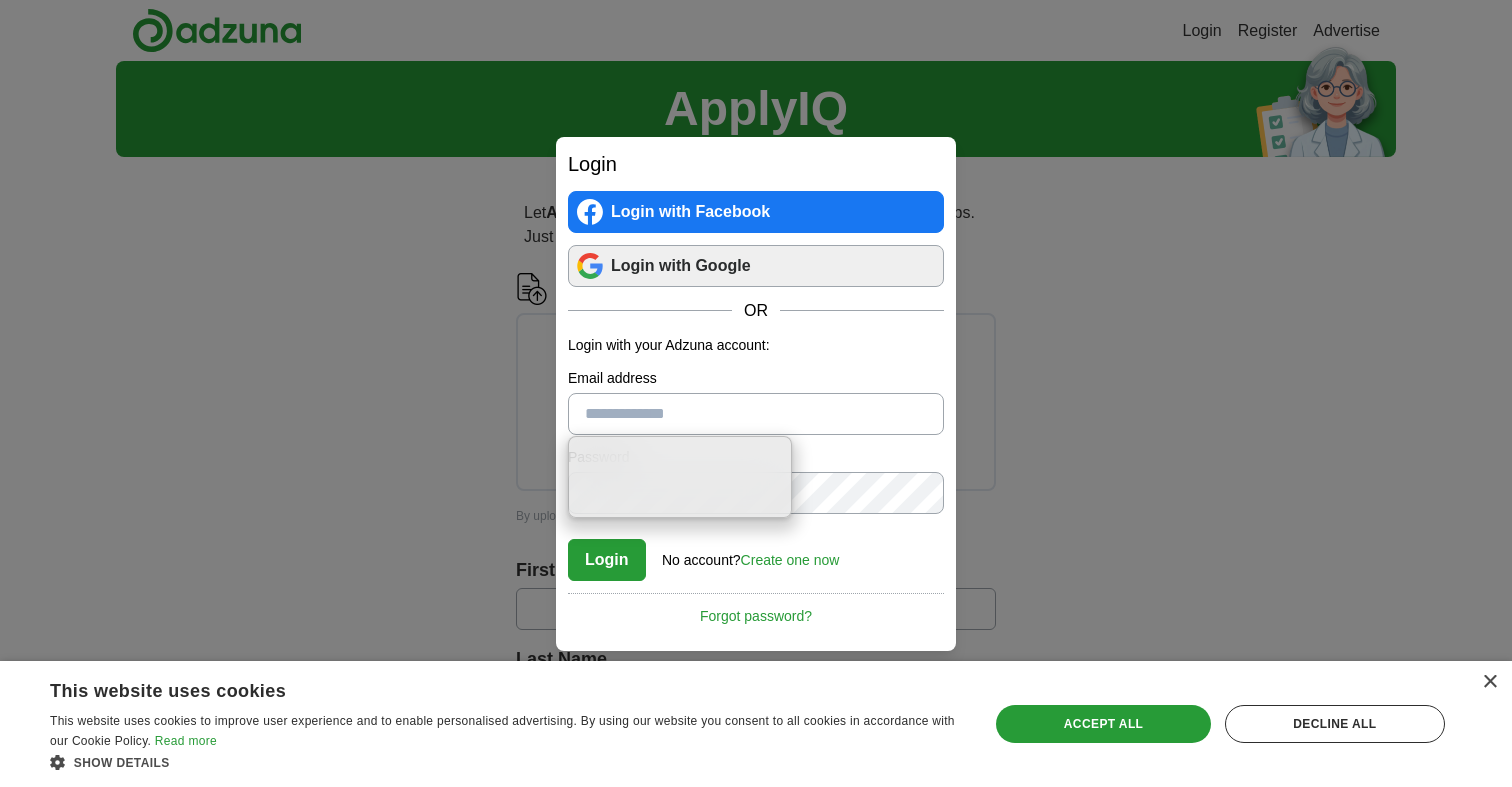 click on "Login with Google" at bounding box center [756, 266] 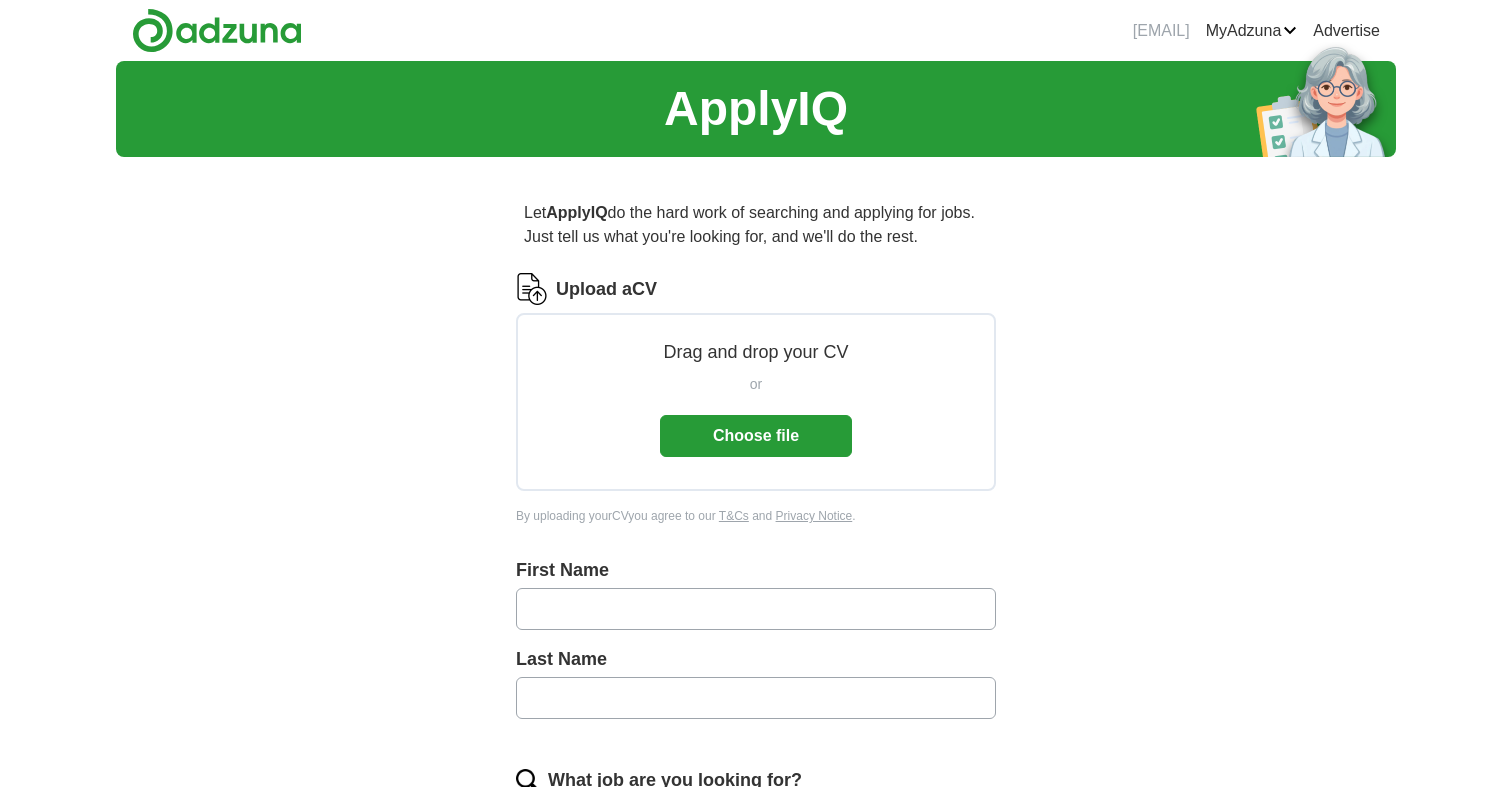 scroll, scrollTop: 0, scrollLeft: 0, axis: both 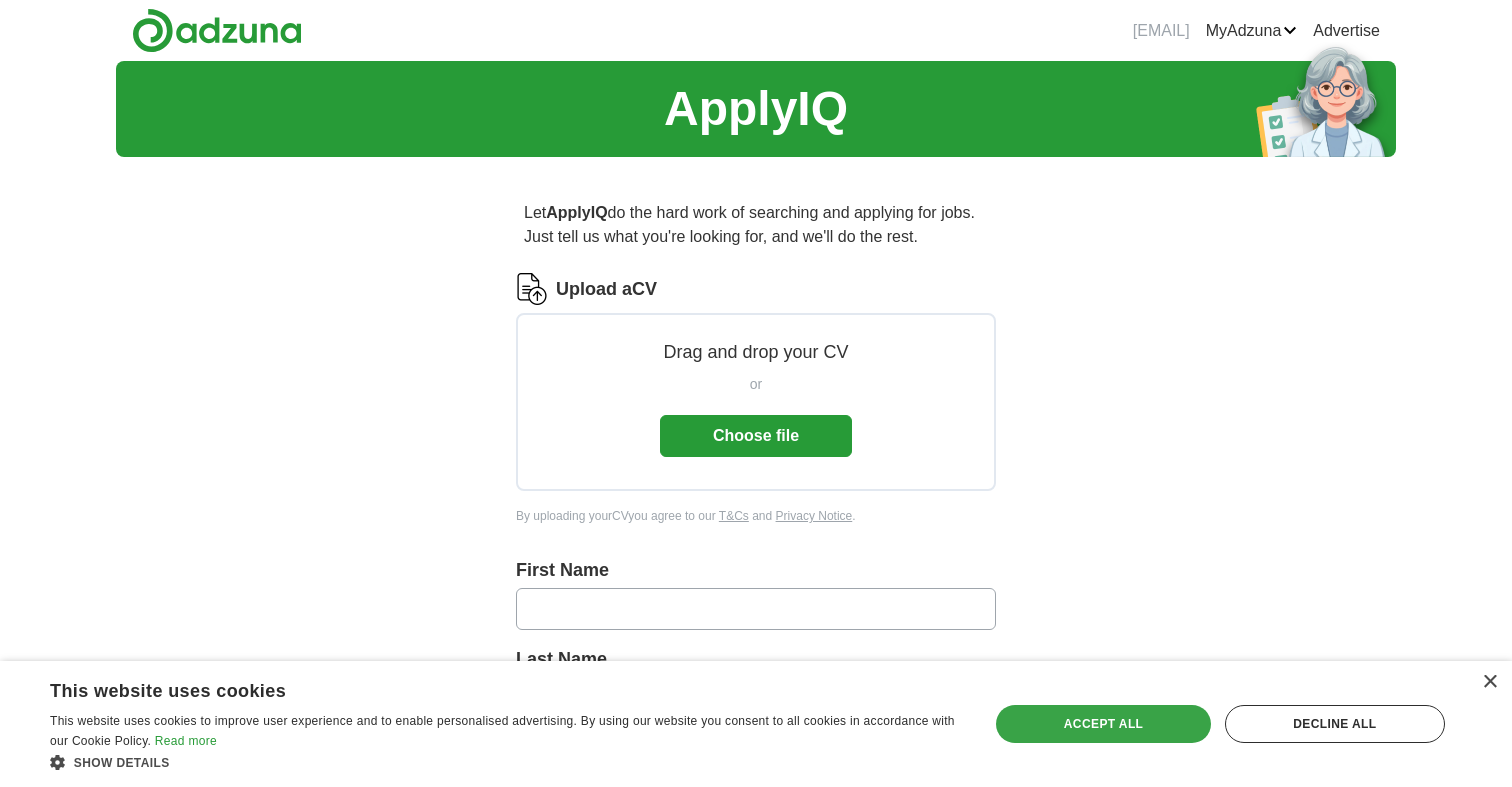 click on "Accept all" at bounding box center [1103, 724] 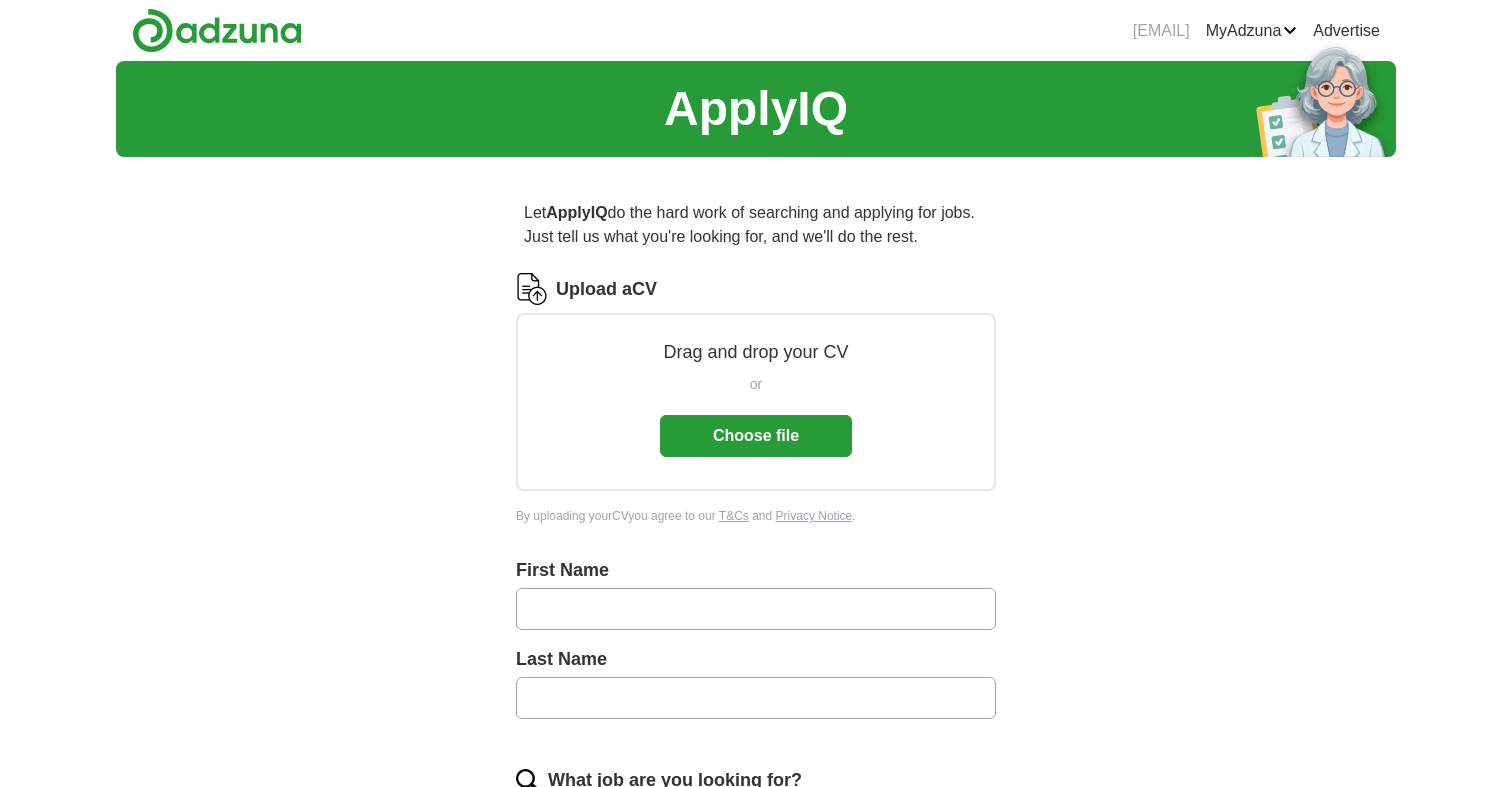 click on "ApplyIQ Let  ApplyIQ  do the hard work of searching and applying for jobs. Just tell us what you're looking for, and we'll do the rest. Upload a  CV Drag and drop your CV or Choose file By uploading your  CV  you agree to our   T&Cs   and   Privacy Notice . First Name Last Name What job are you looking for? Enter or select a minimum of 3 job titles (4-8 recommended) Where do you want to work? 25 mile radius What's your minimum salary? At least  £ -   per year £ 20 k £ 100 k+ Start applying for jobs By registering, you consent to us applying to suitable jobs for you" at bounding box center (756, 749) 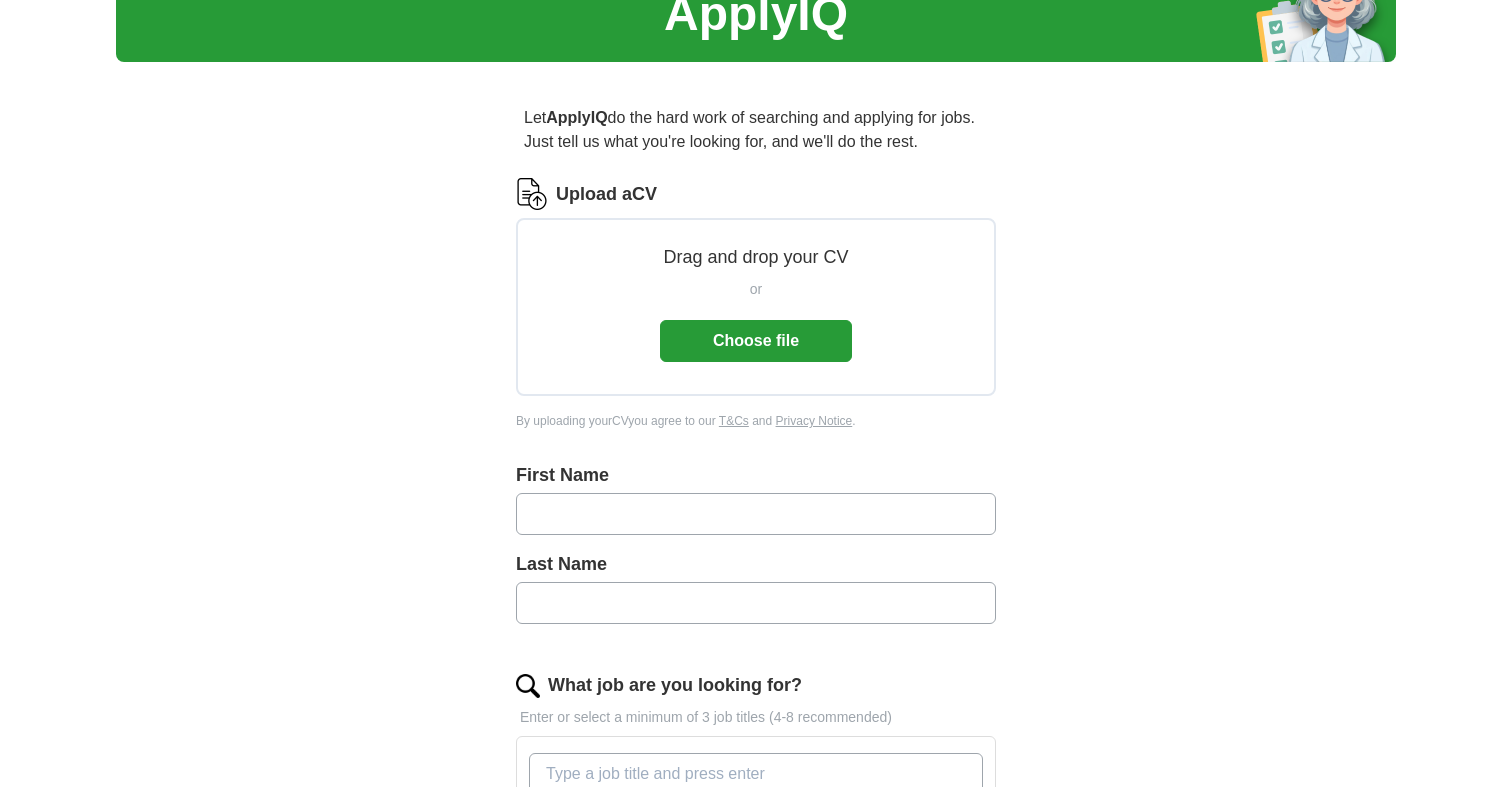 scroll, scrollTop: 0, scrollLeft: 0, axis: both 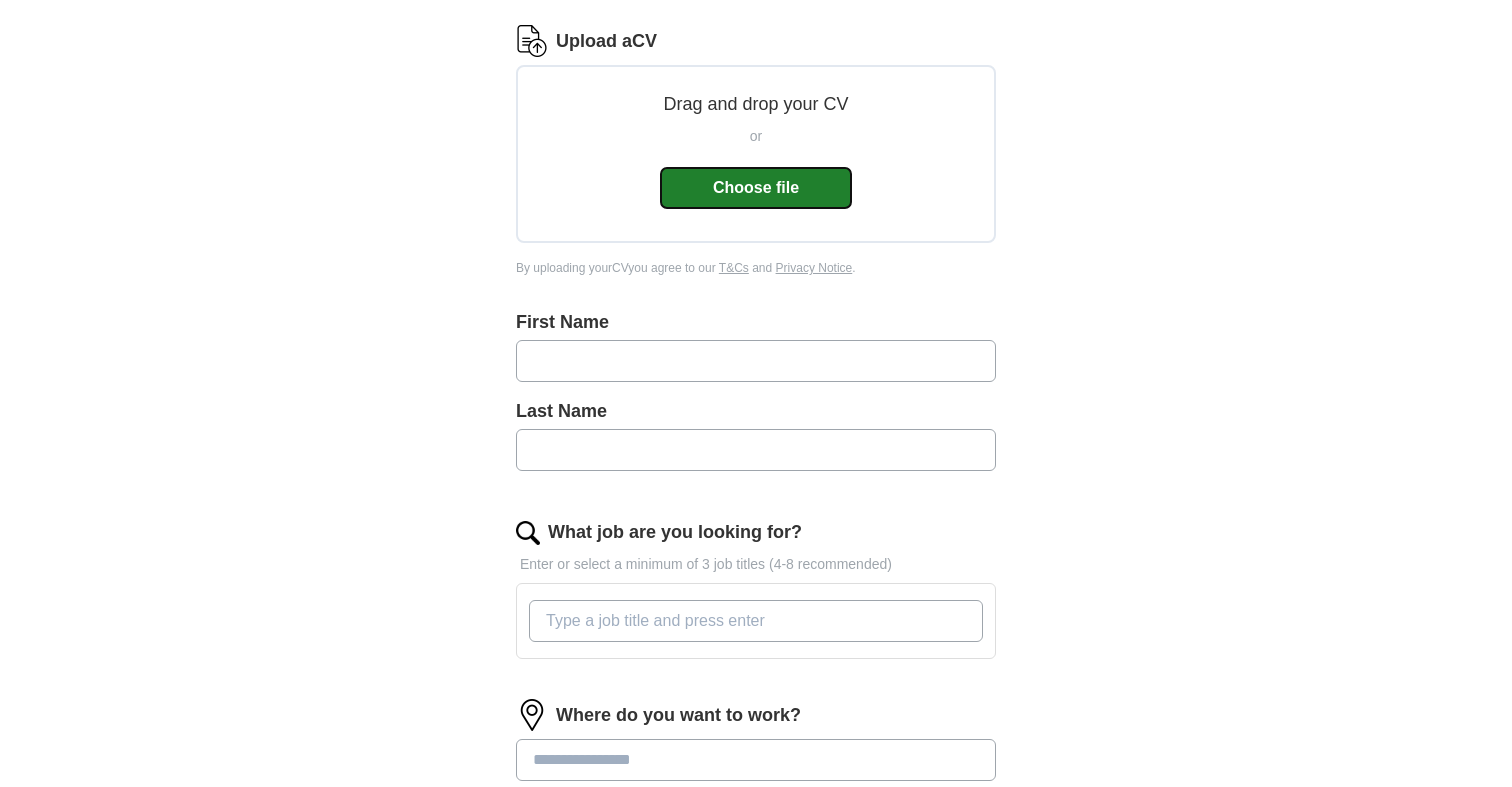 click on "Choose file" at bounding box center (756, 188) 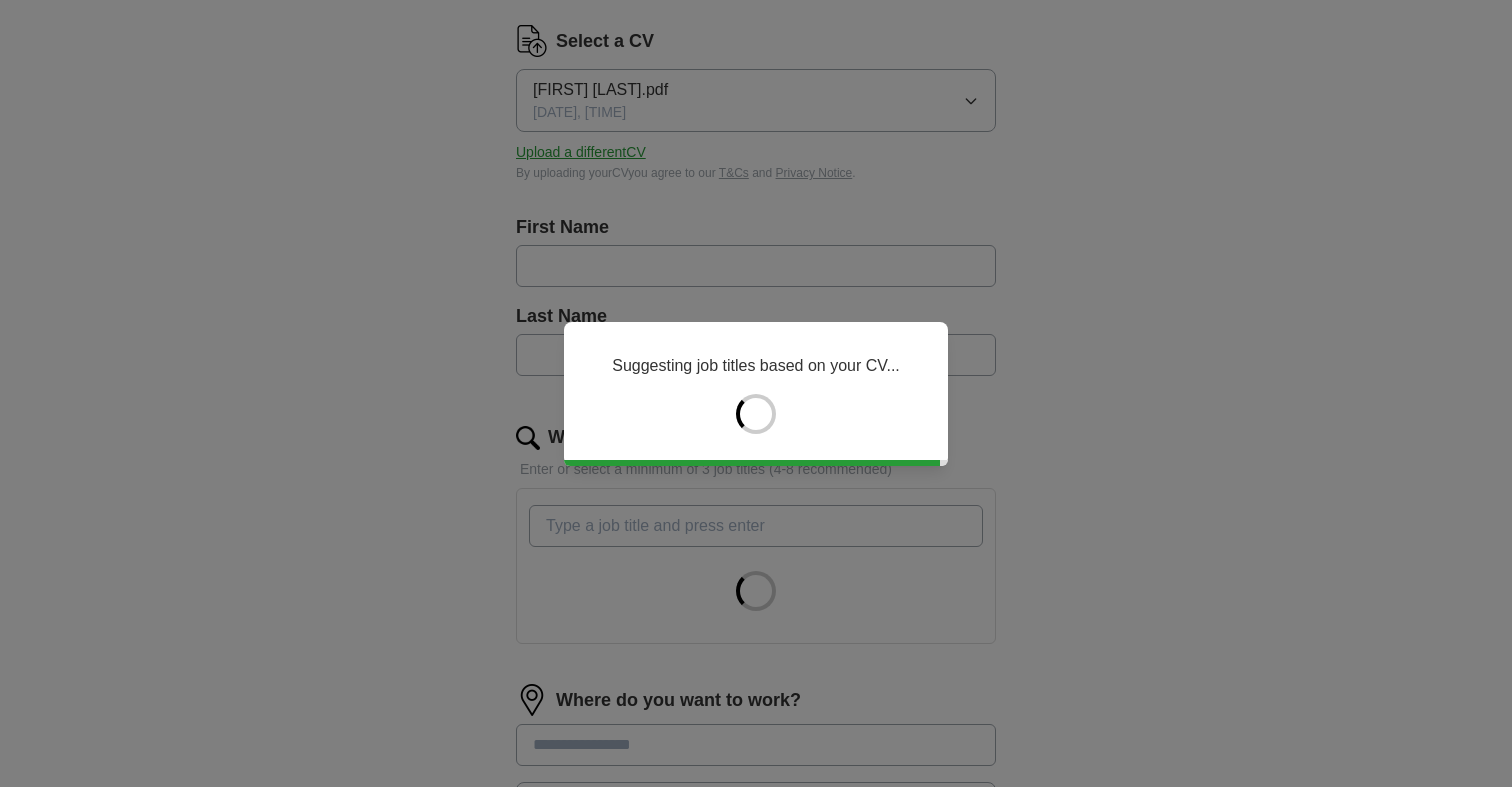 type on "**********" 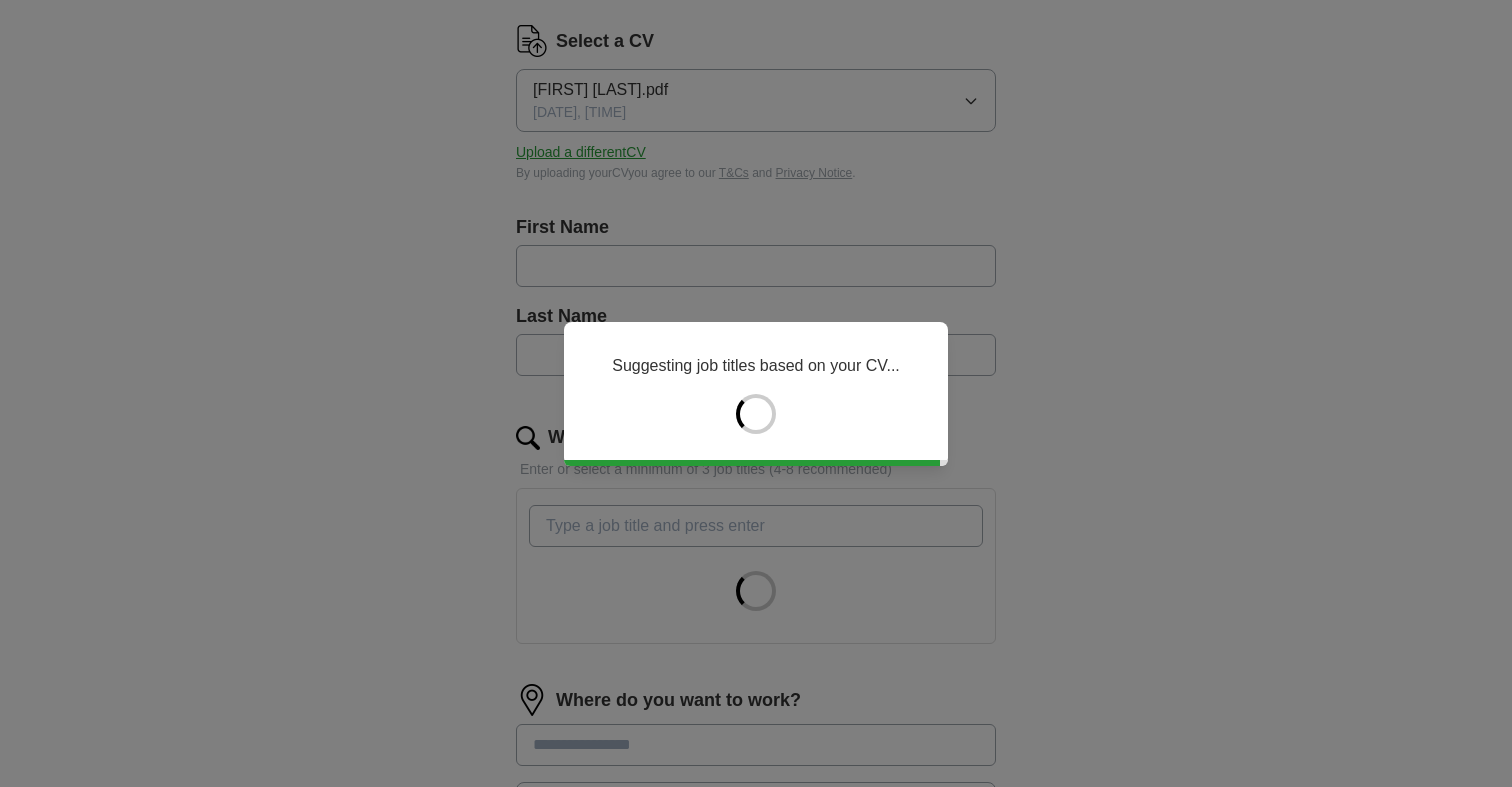 type on "*******" 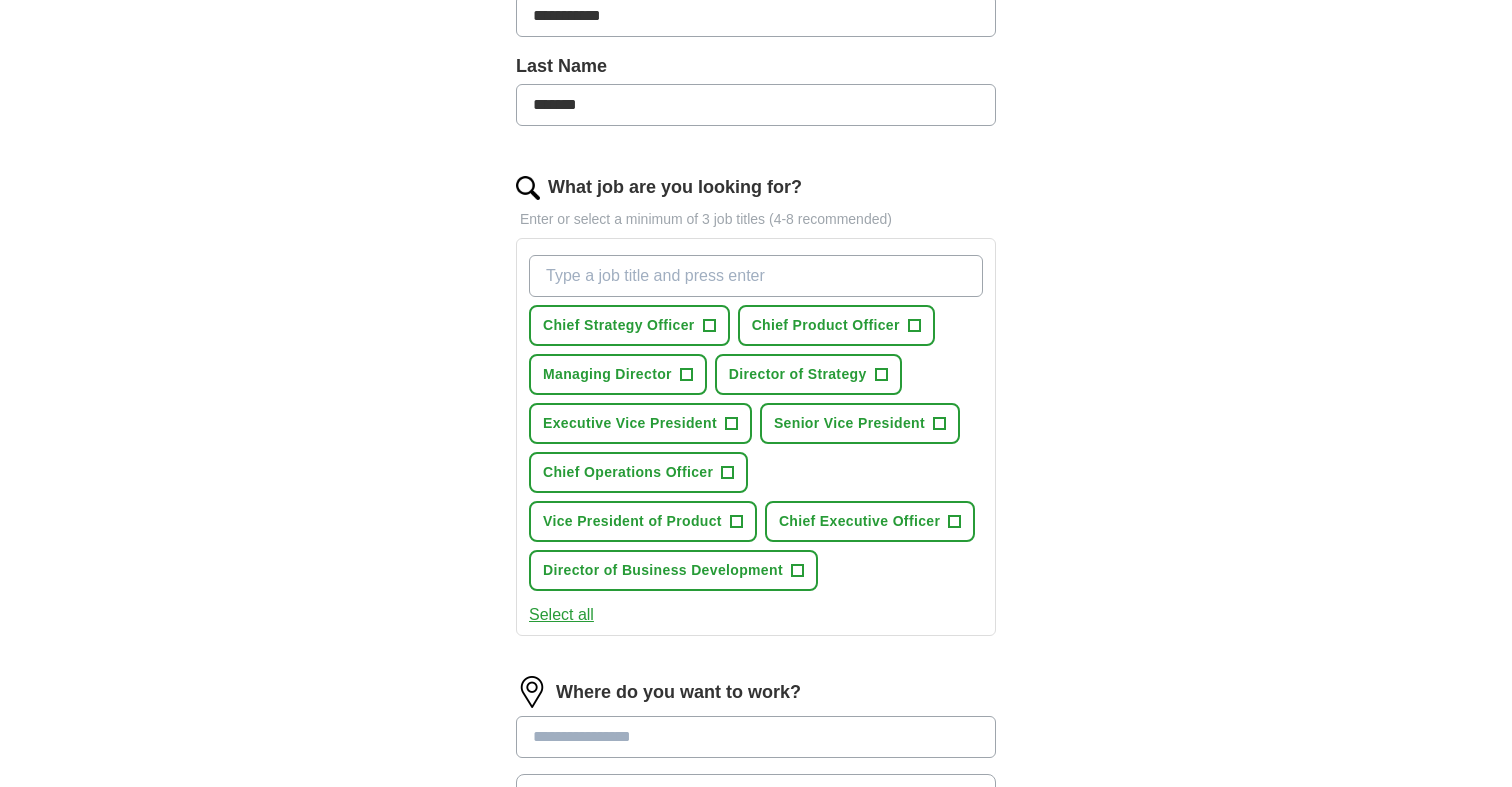 scroll, scrollTop: 521, scrollLeft: 0, axis: vertical 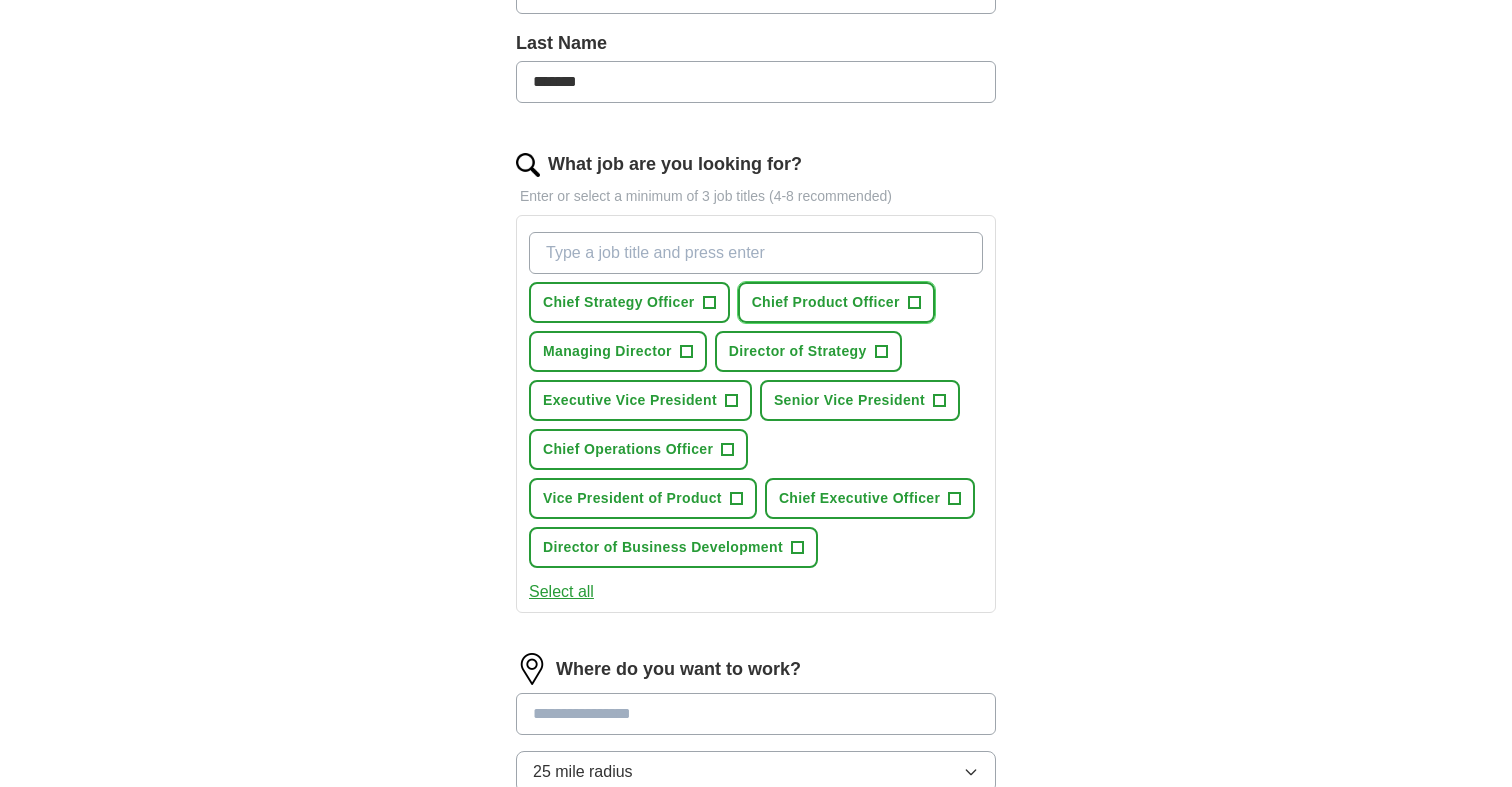 click on "+" at bounding box center [914, 303] 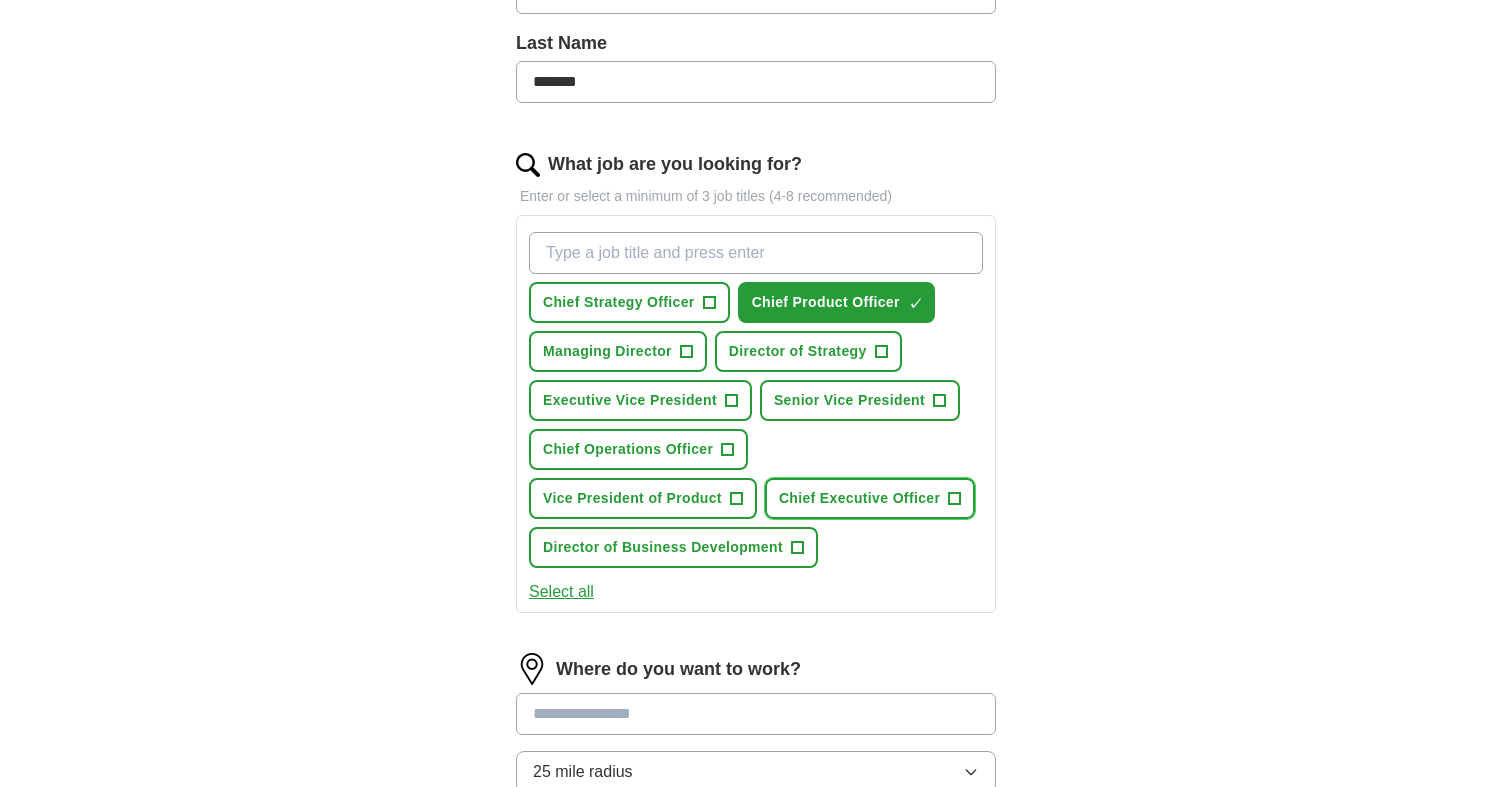 click on "+" at bounding box center [955, 499] 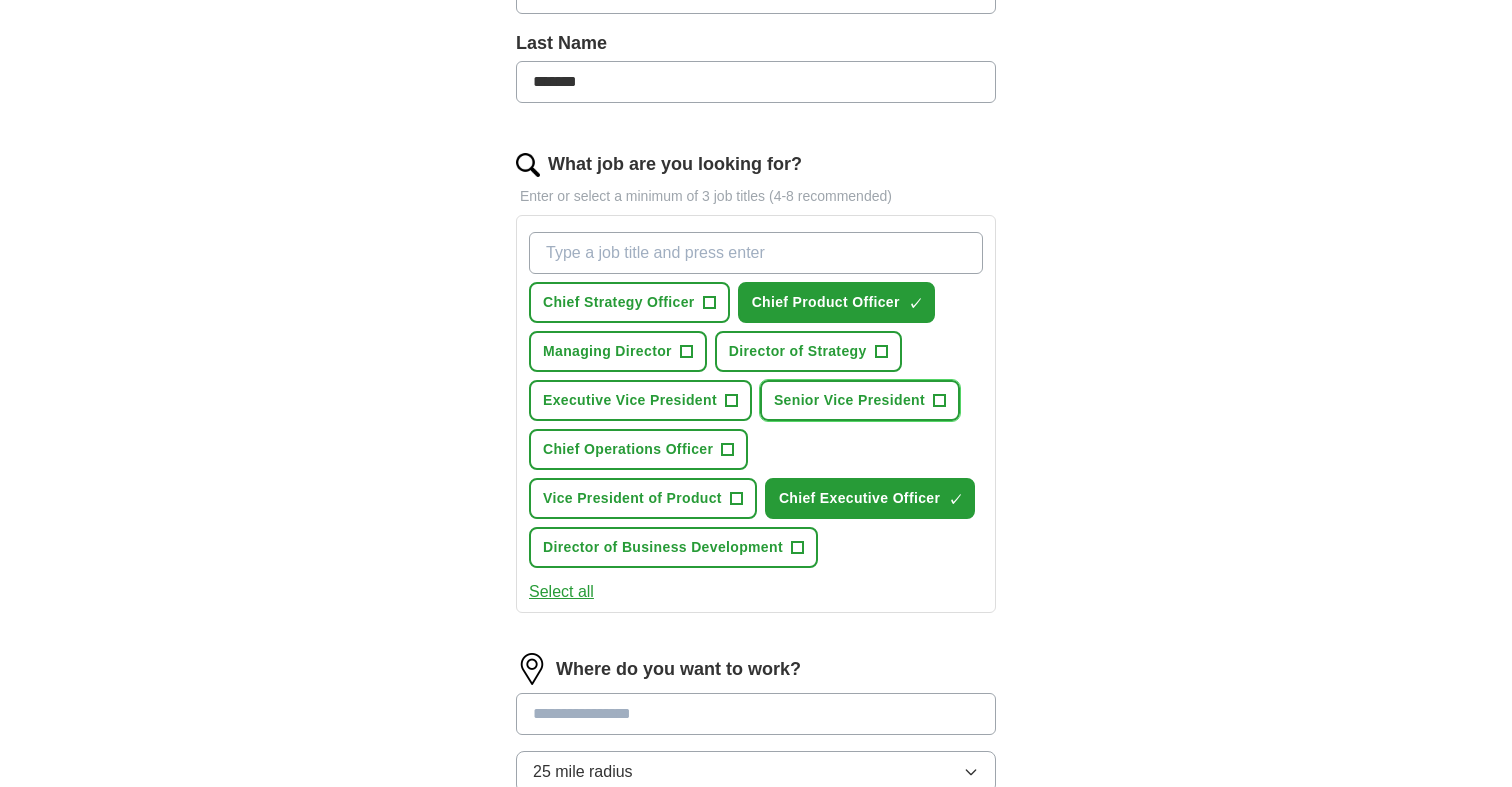 click on "+" at bounding box center (939, 401) 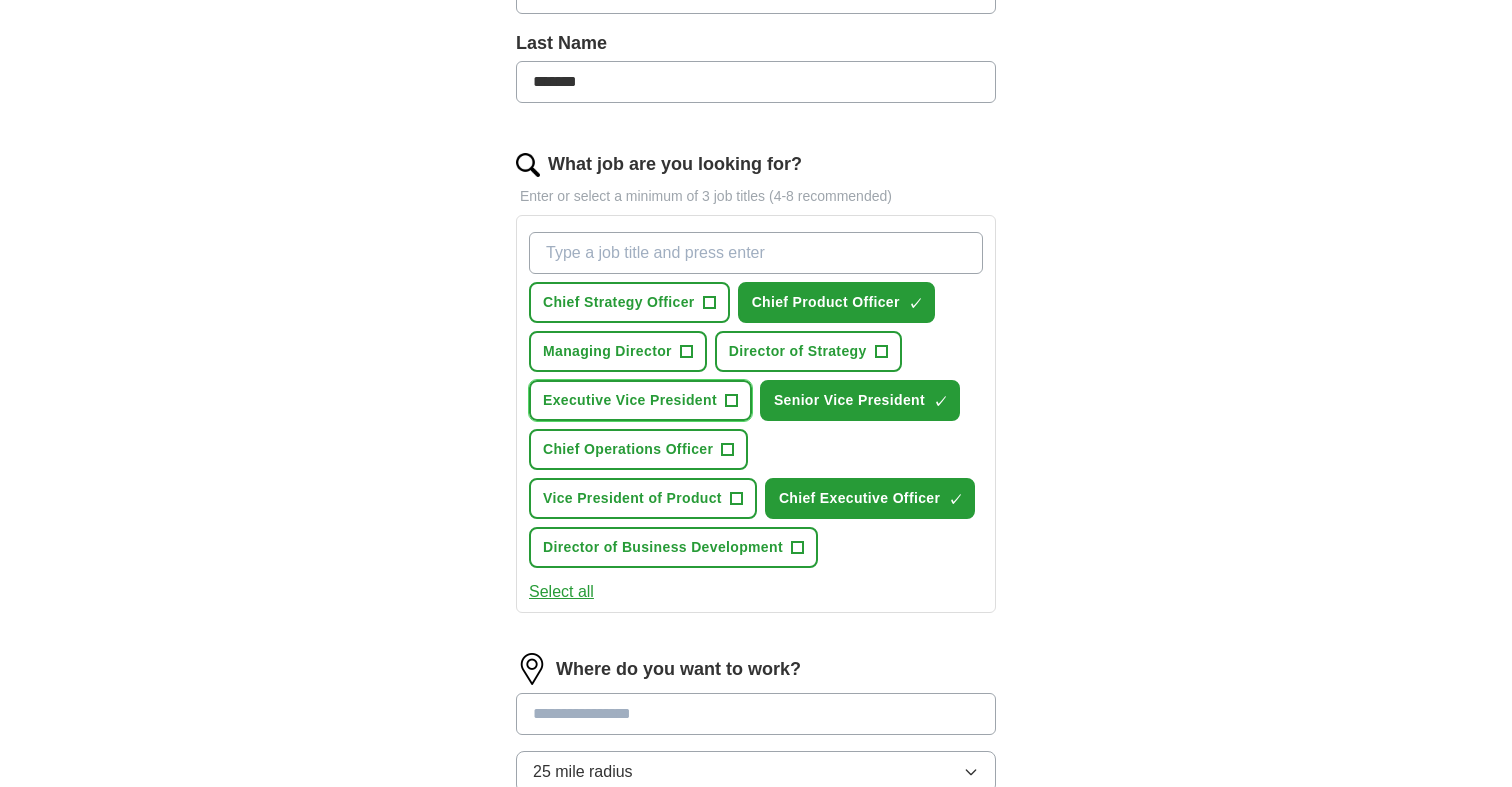 click on "+" at bounding box center [731, 401] 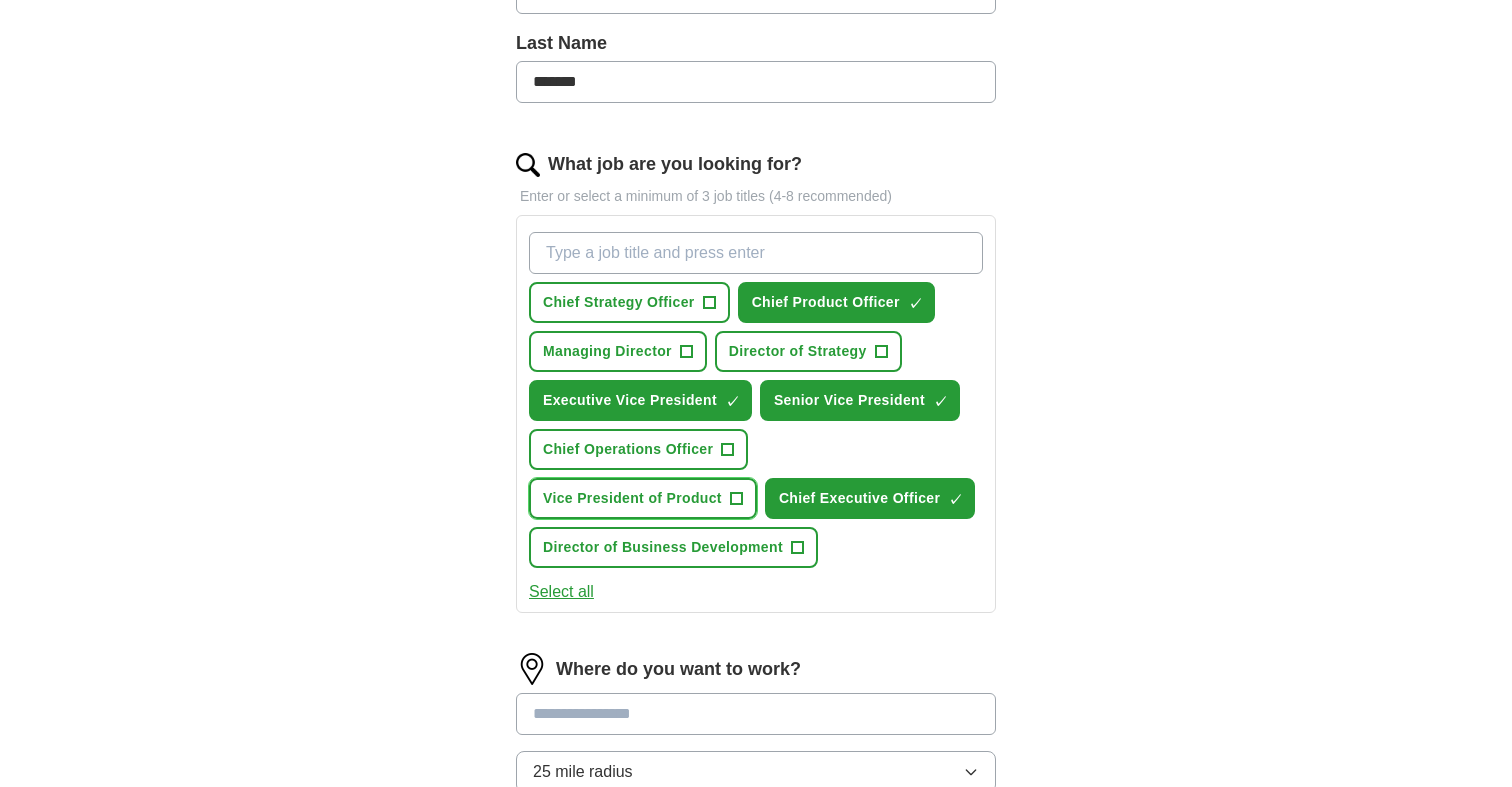 click on "+" at bounding box center [736, 499] 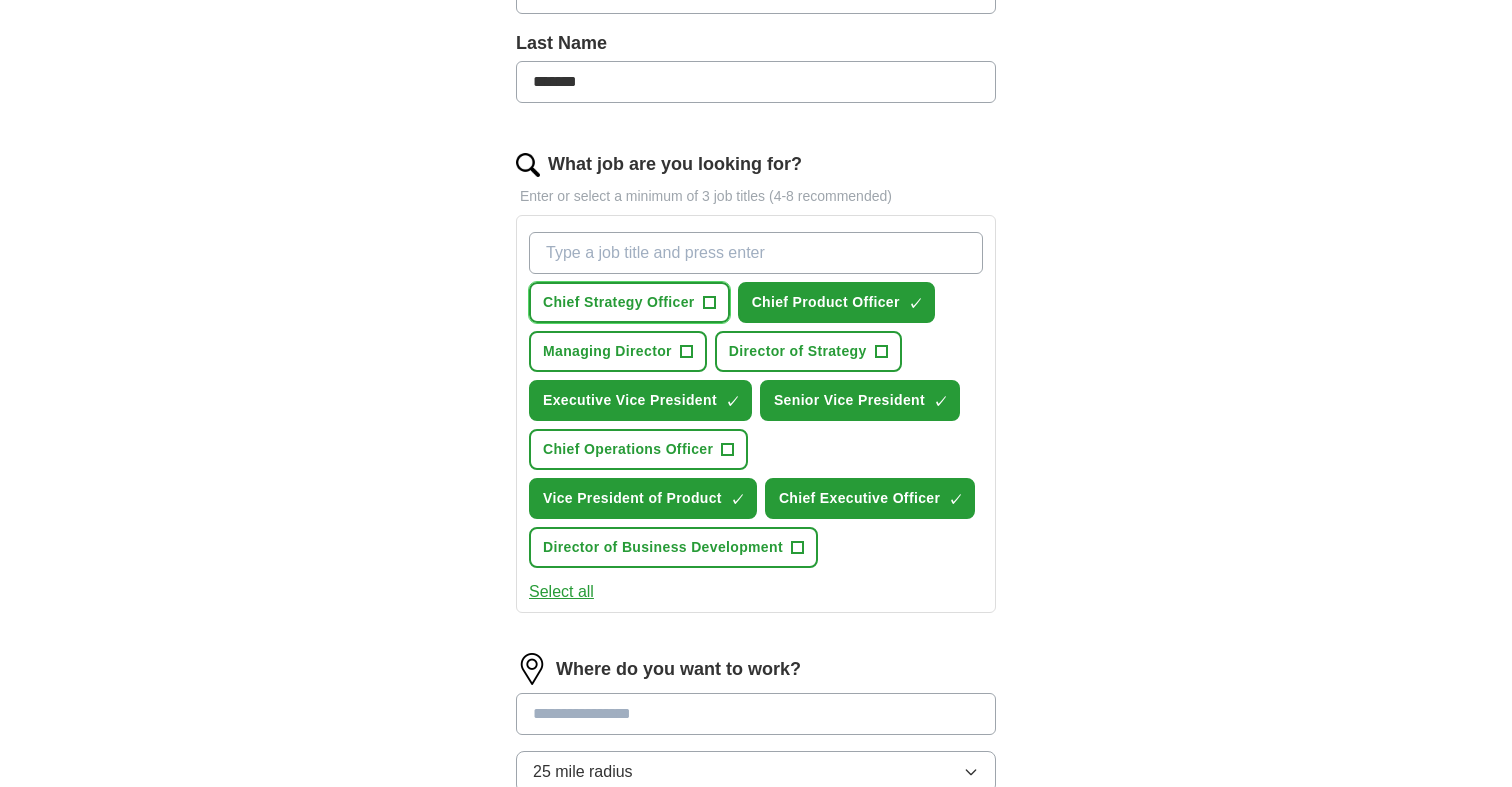 click on "+" at bounding box center [709, 303] 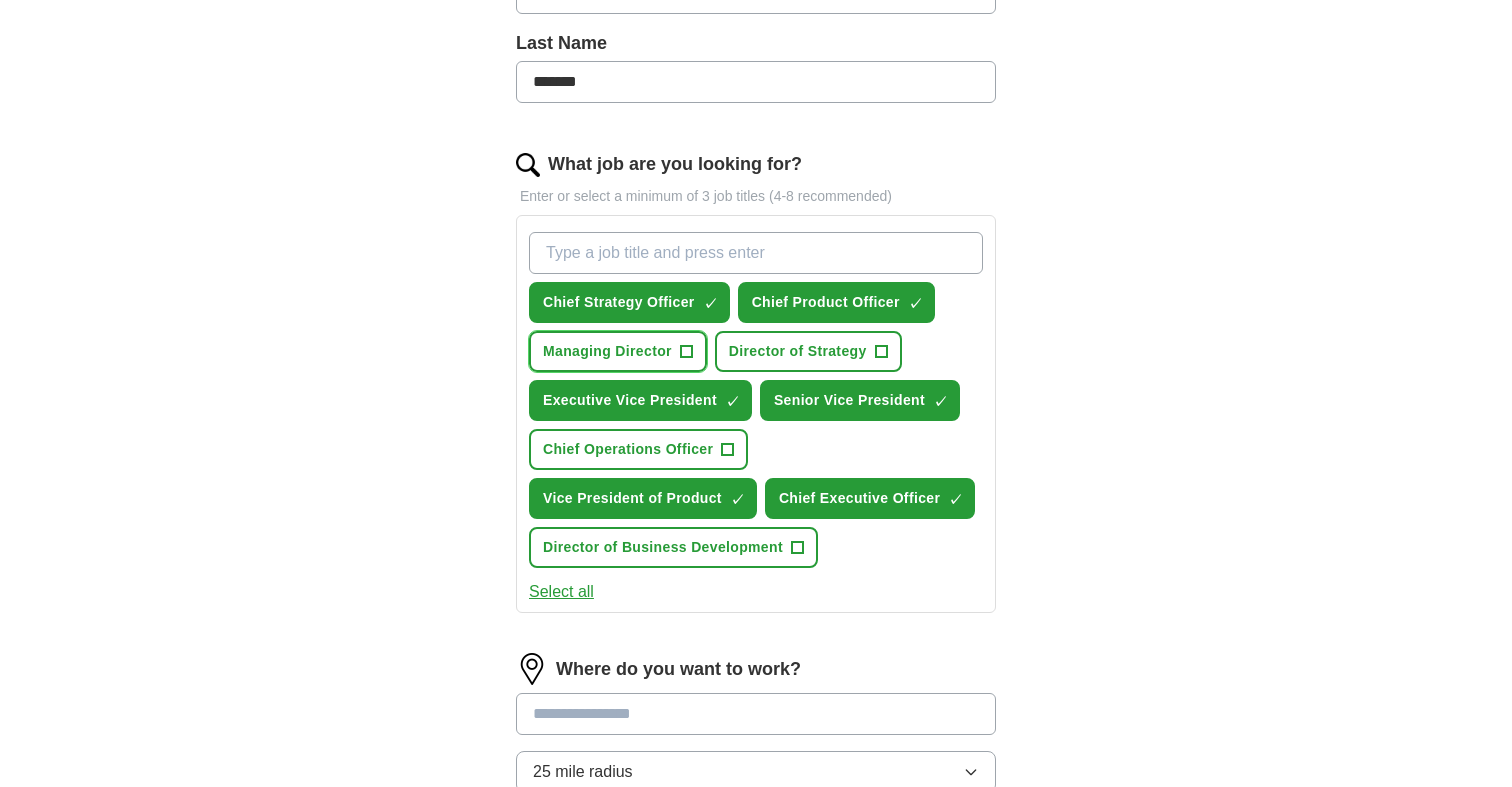 click on "+" at bounding box center [686, 352] 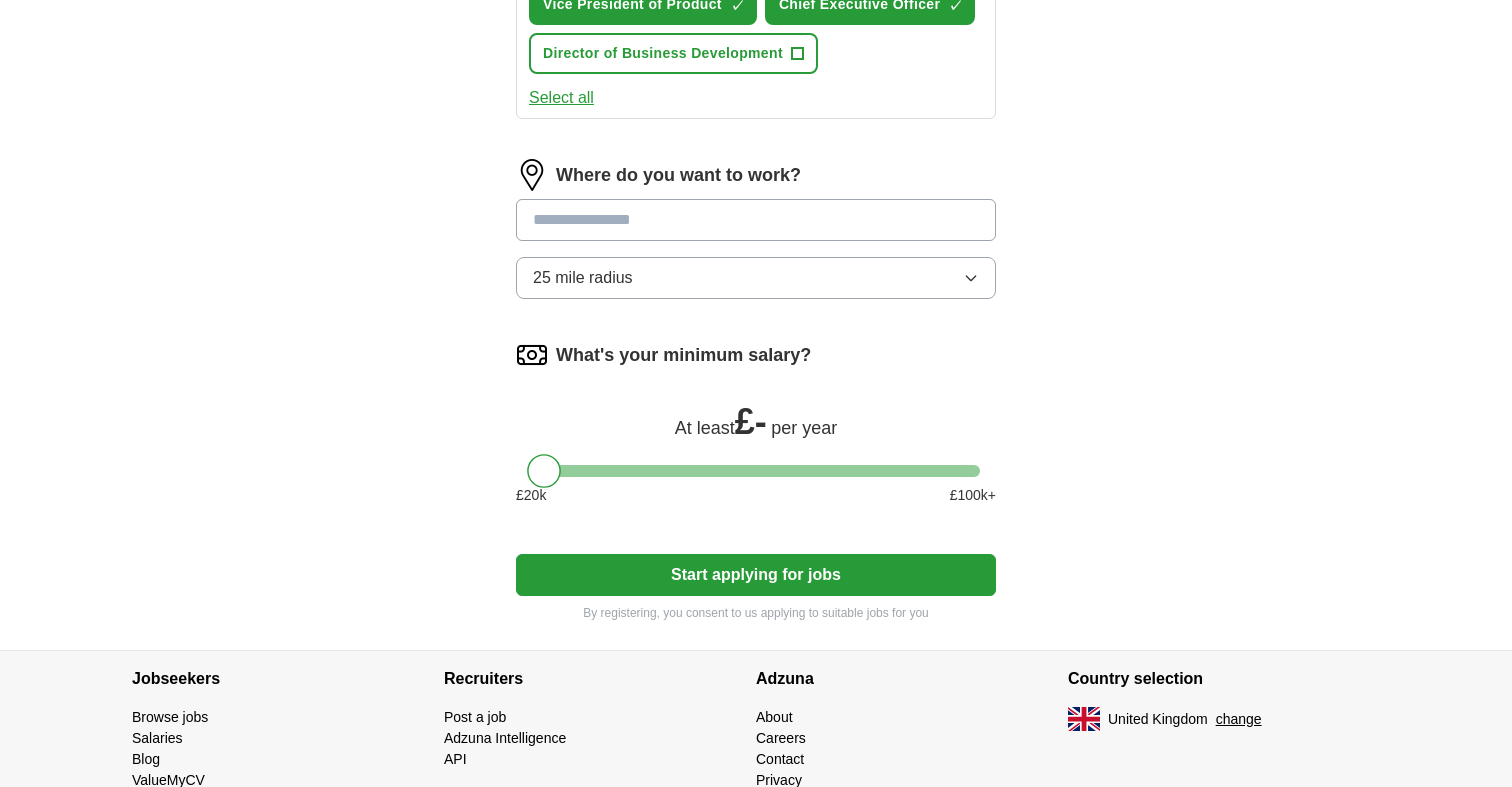 scroll, scrollTop: 1047, scrollLeft: 0, axis: vertical 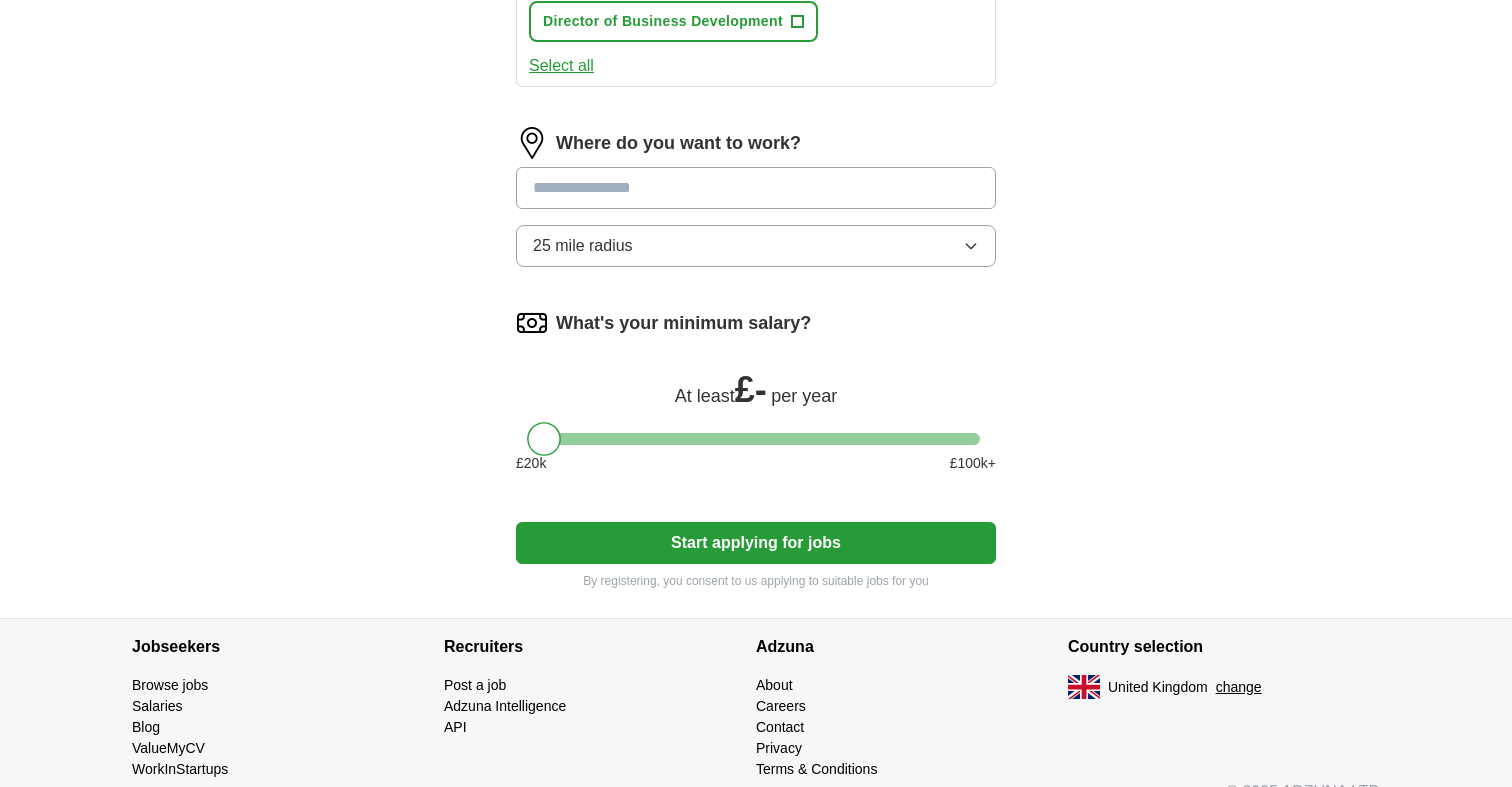 click at bounding box center [756, 188] 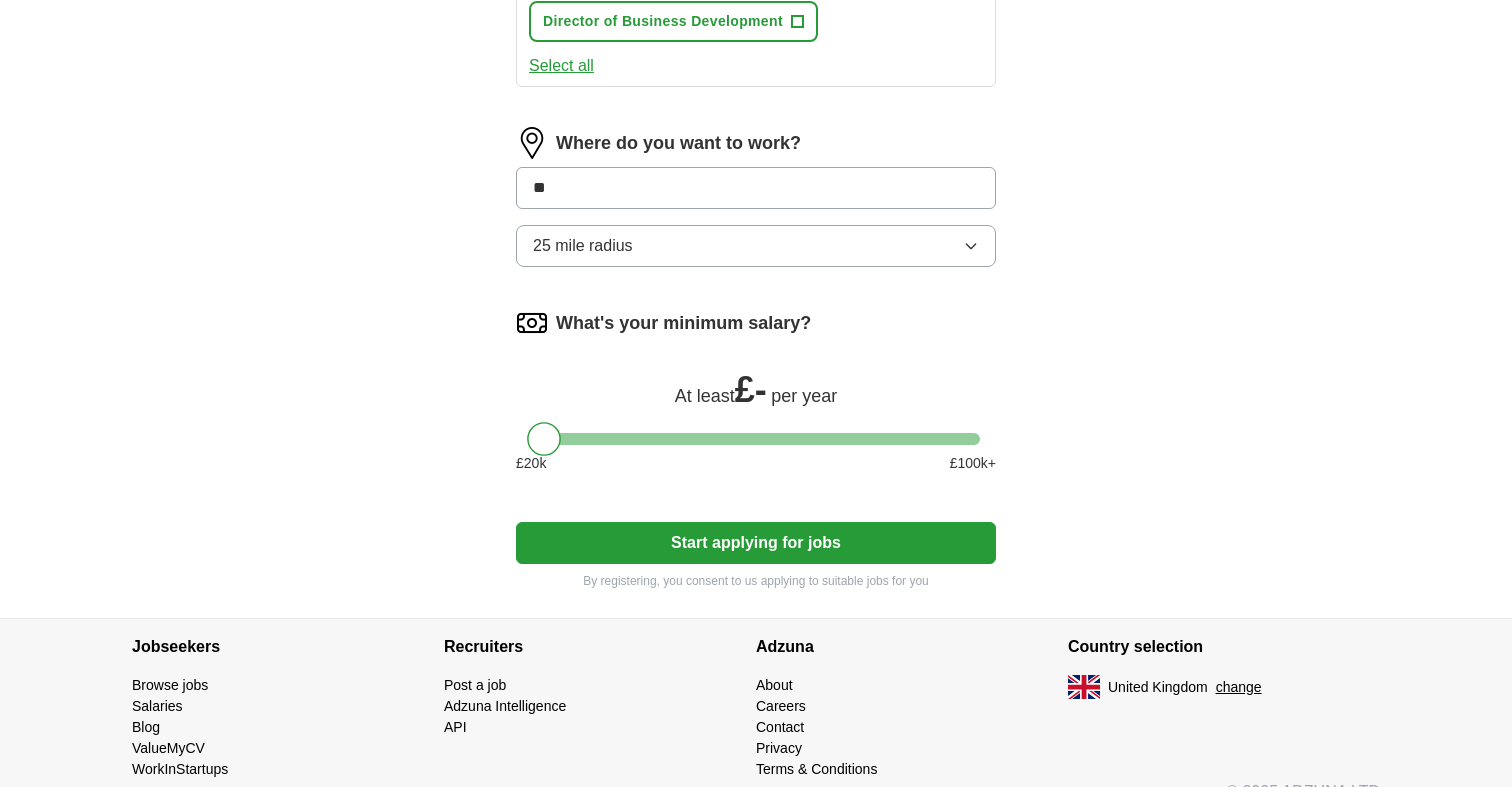 type on "***" 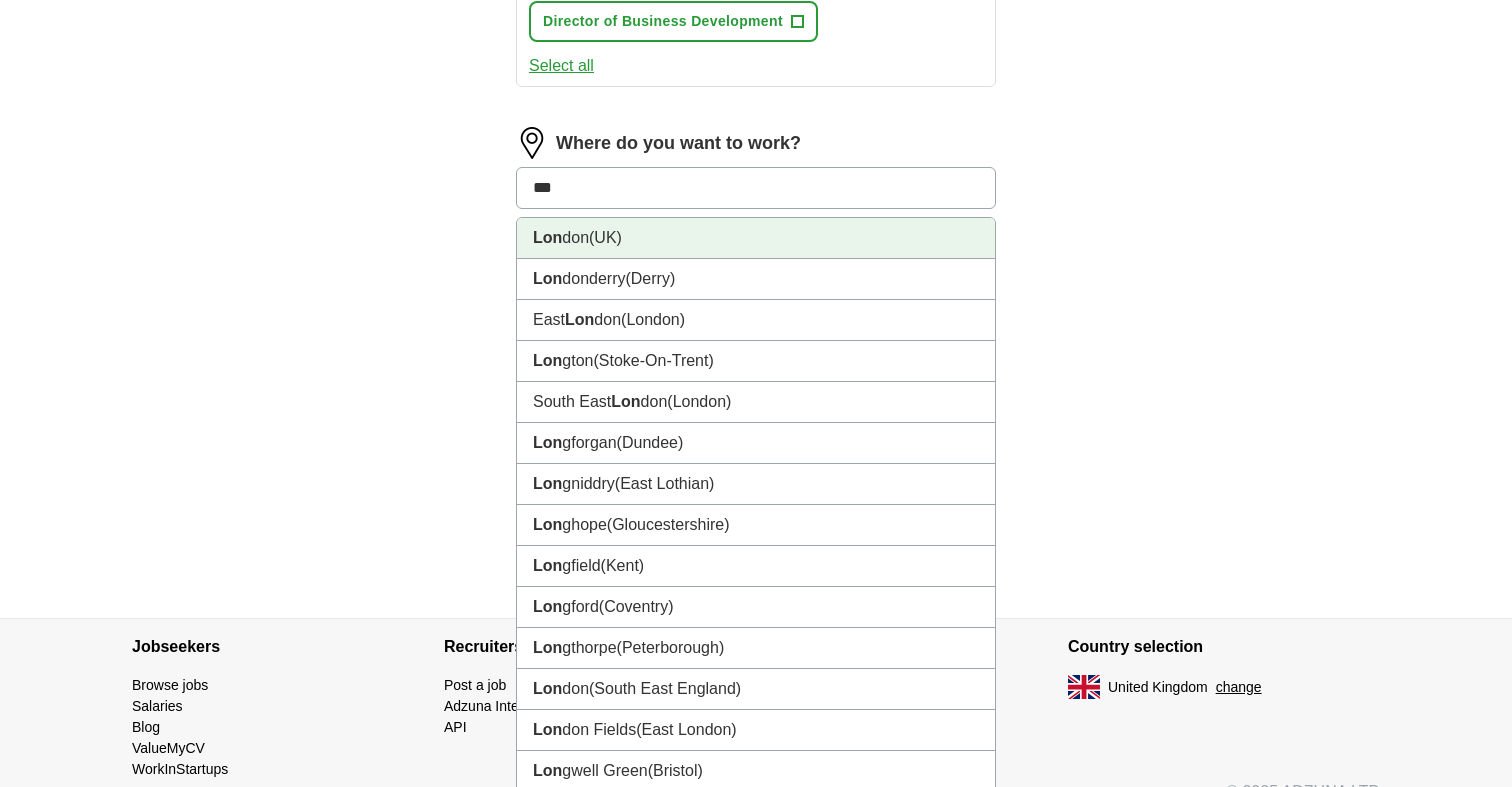 click on "(UK)" at bounding box center [605, 237] 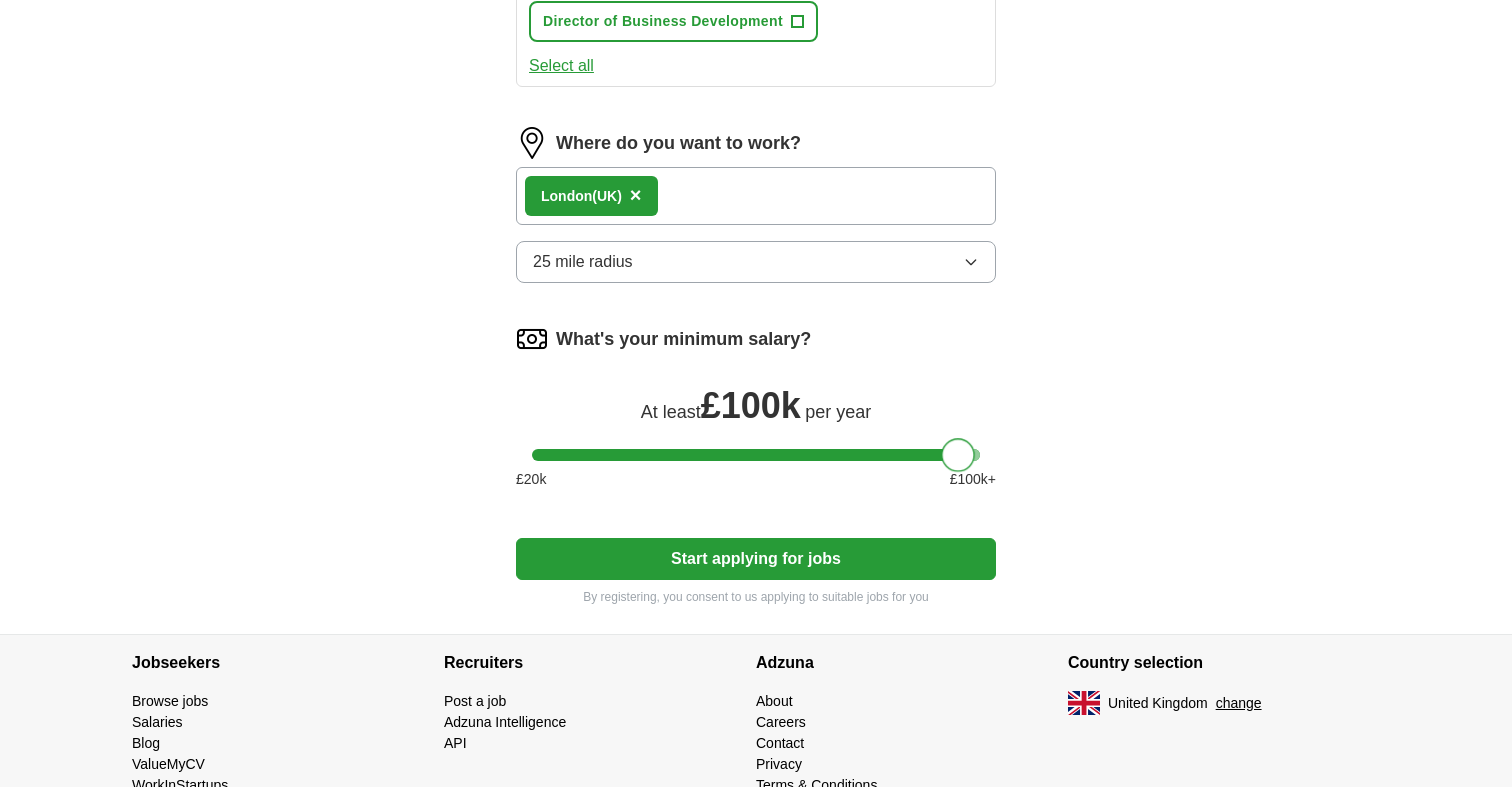 drag, startPoint x: 545, startPoint y: 459, endPoint x: 1073, endPoint y: 475, distance: 528.2424 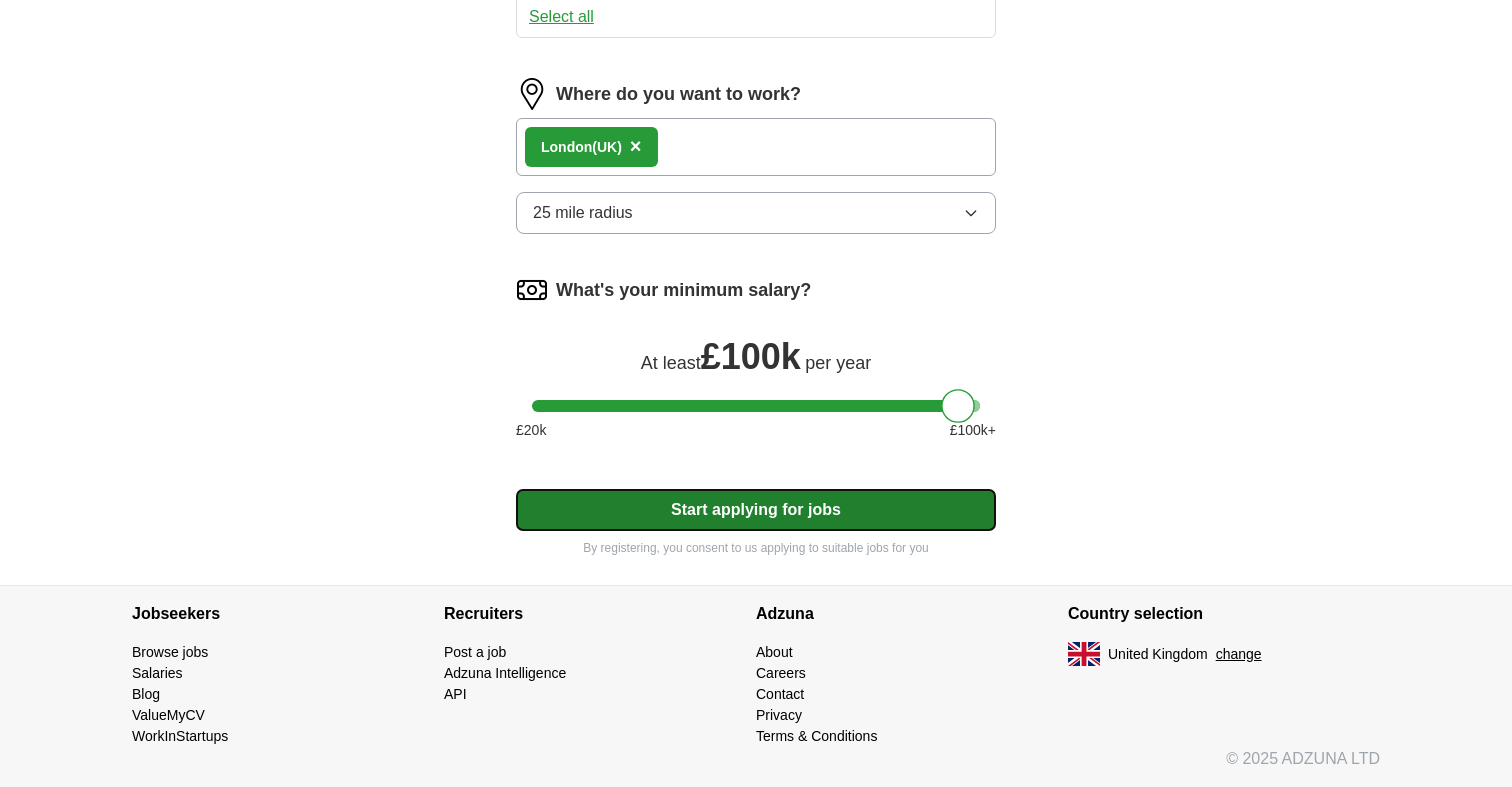 click on "Start applying for jobs" at bounding box center (756, 510) 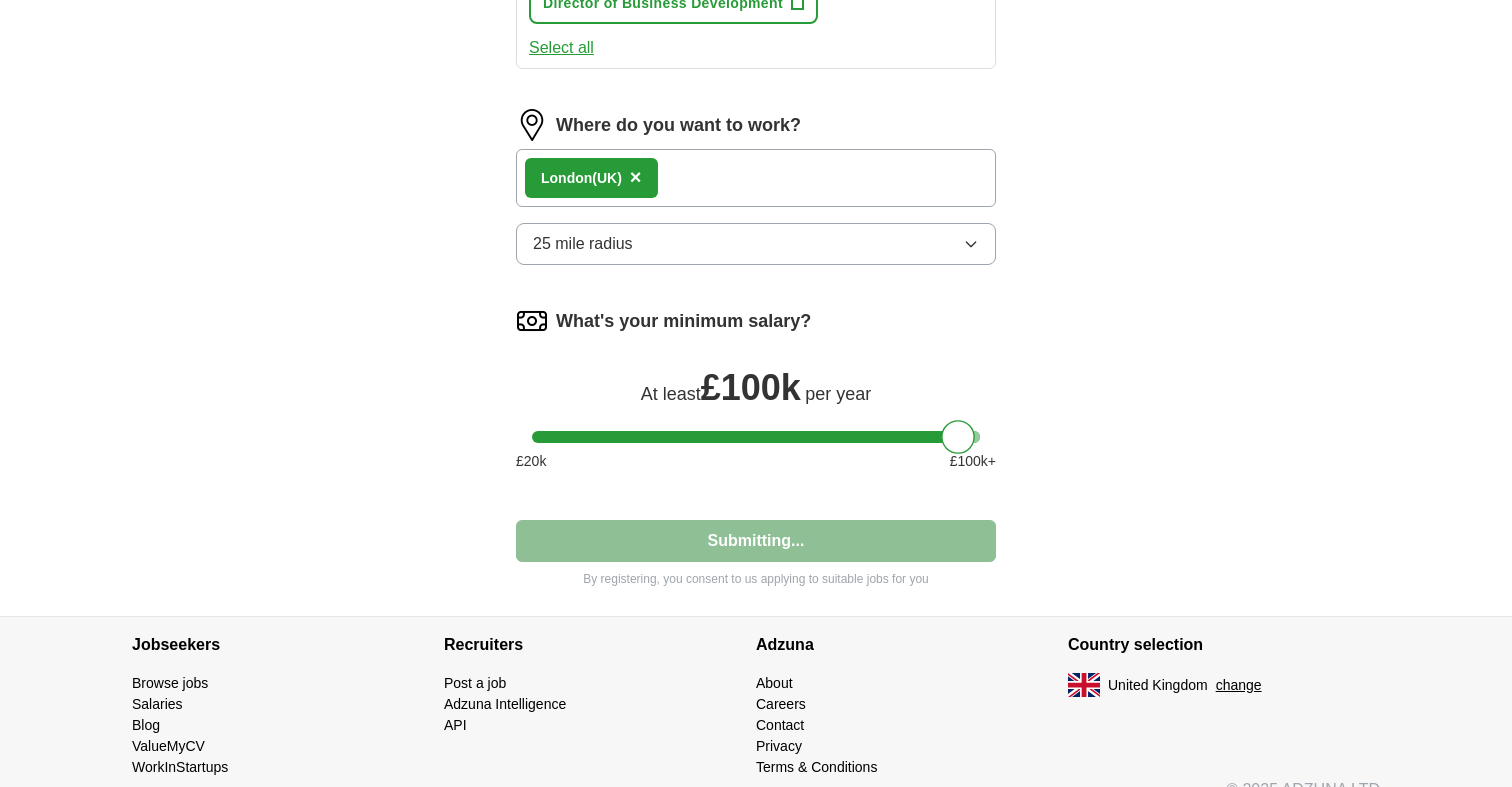 select on "**" 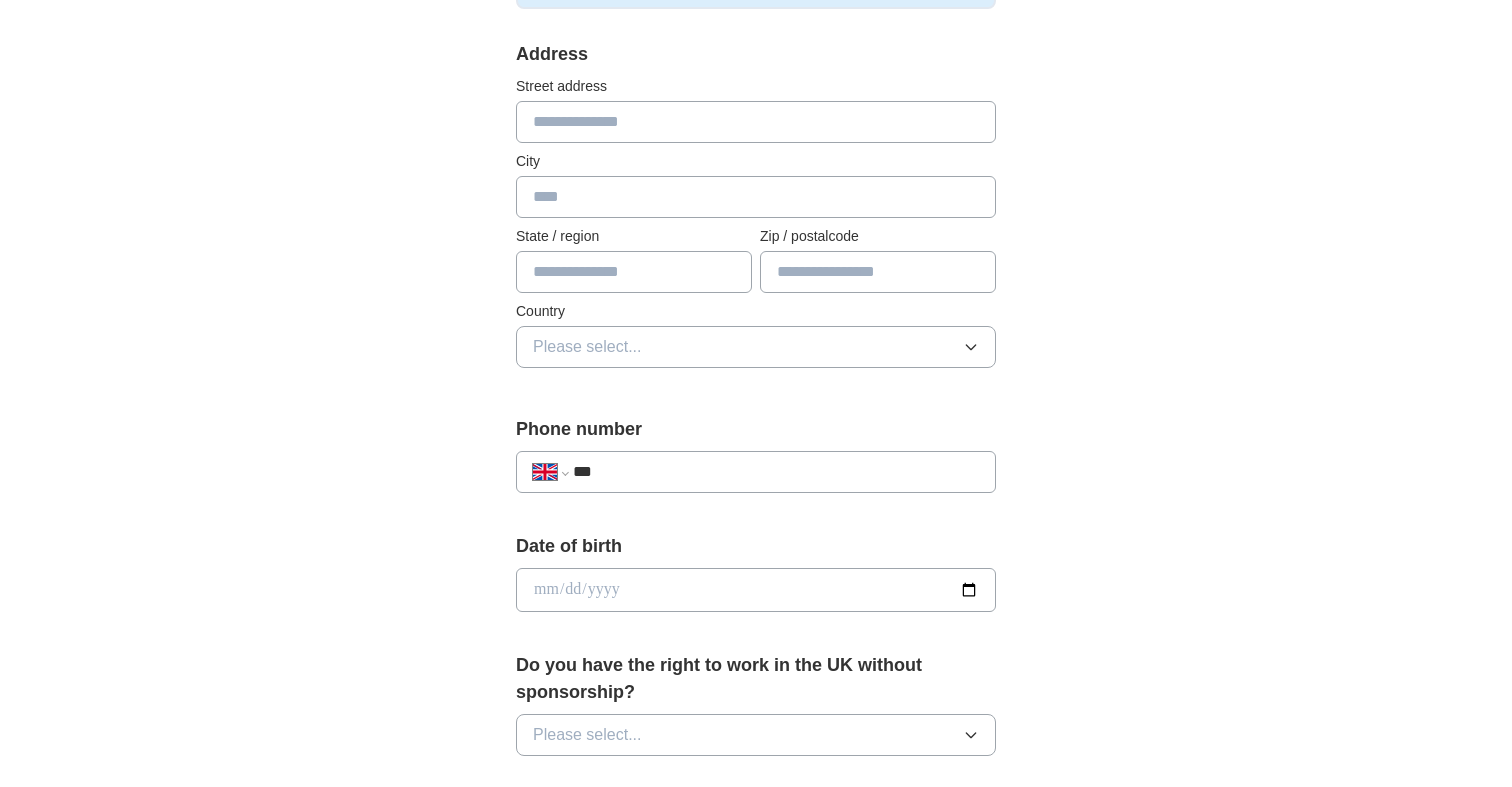 scroll, scrollTop: 401, scrollLeft: 0, axis: vertical 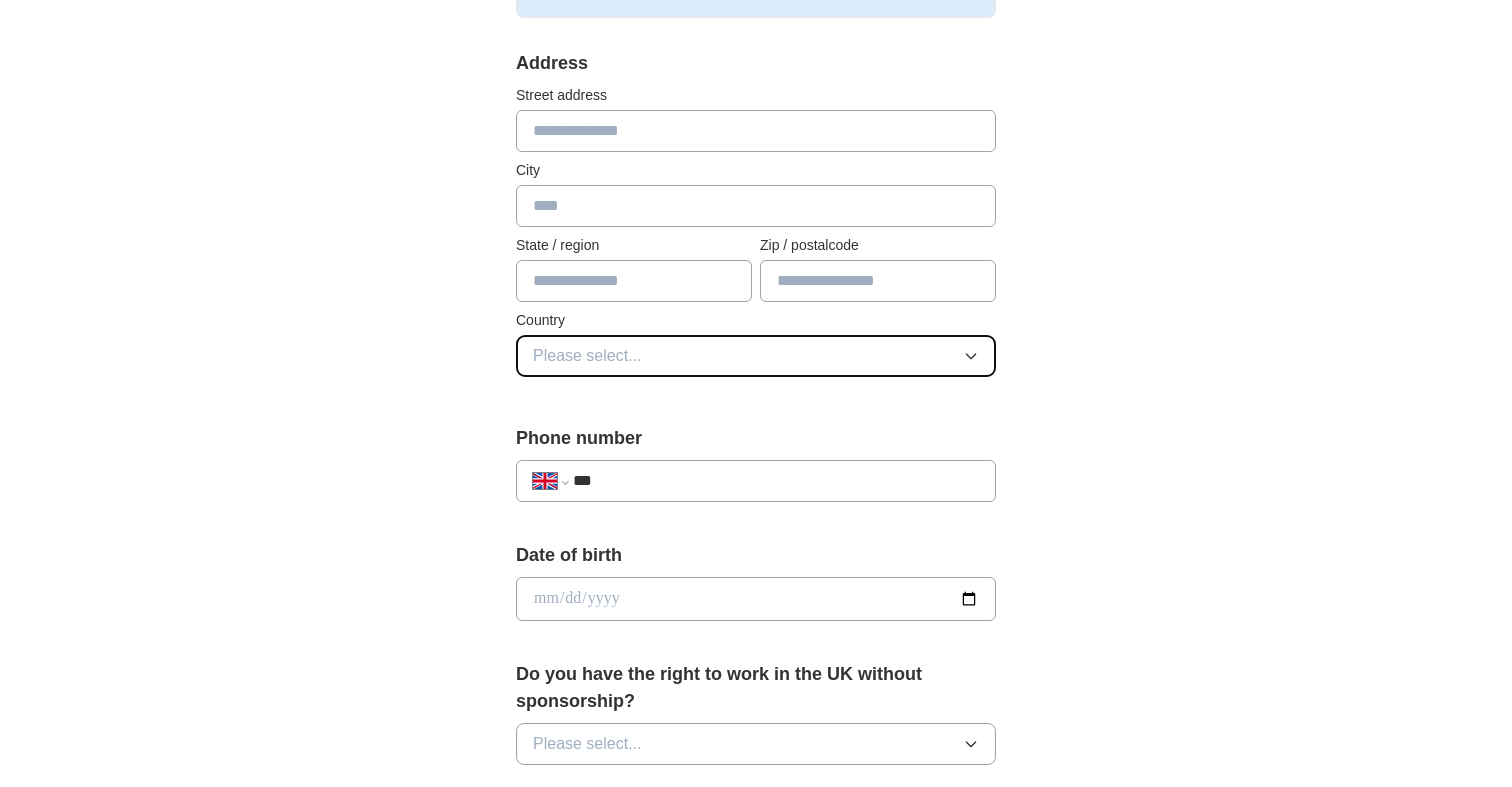 click on "Please select..." at bounding box center (756, 356) 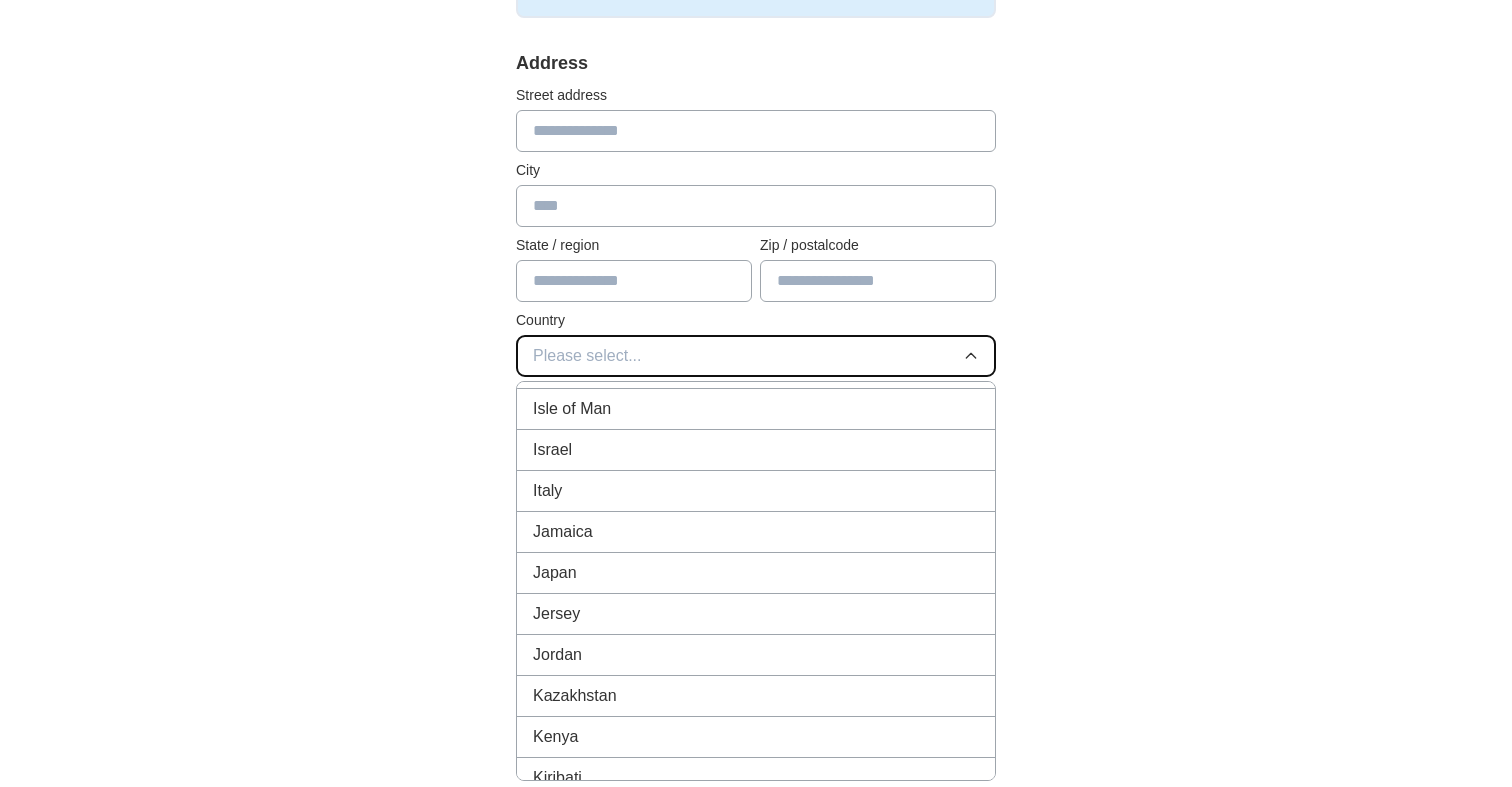 scroll, scrollTop: 4384, scrollLeft: 0, axis: vertical 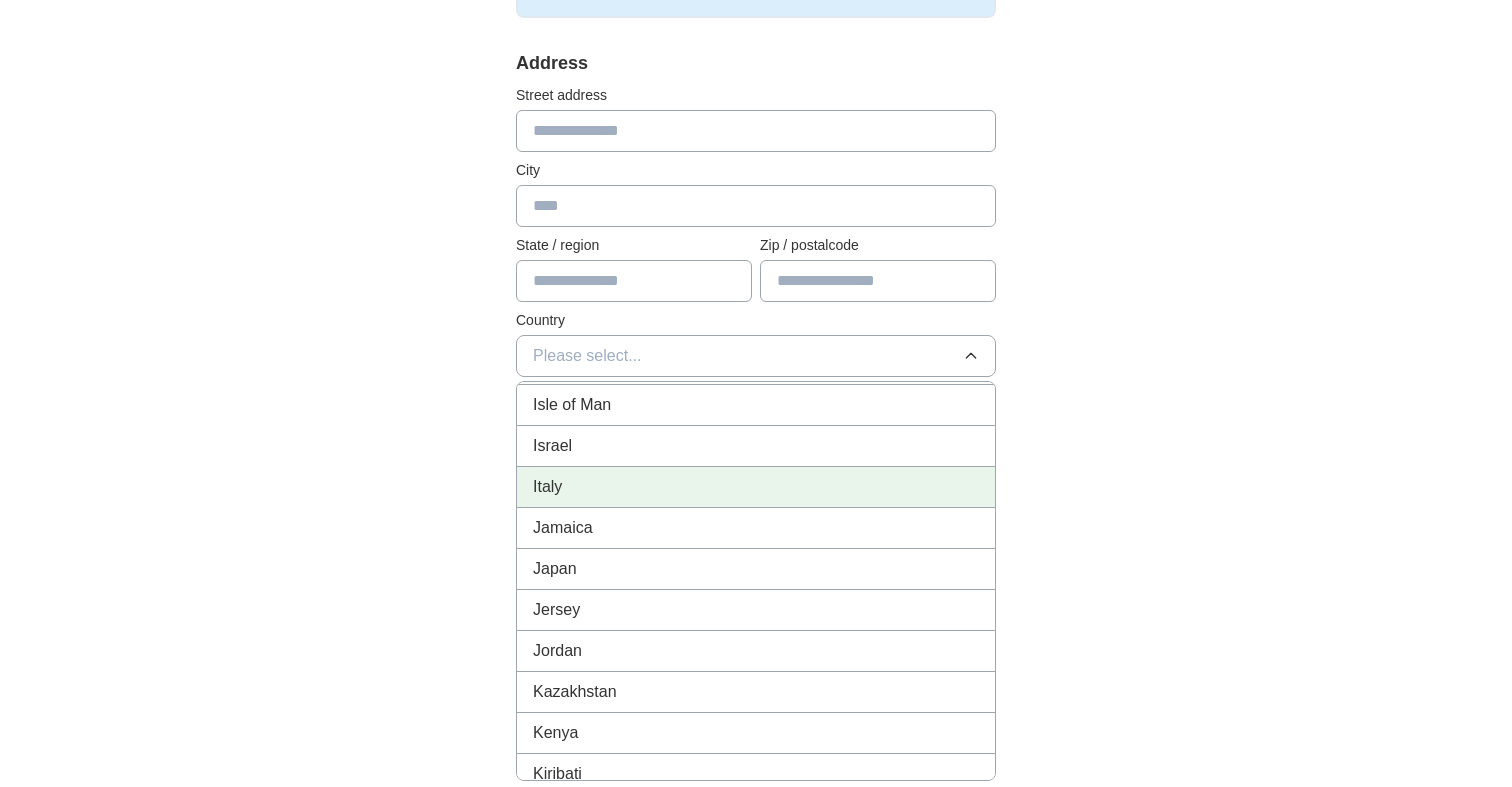 click on "Italy" at bounding box center (756, 487) 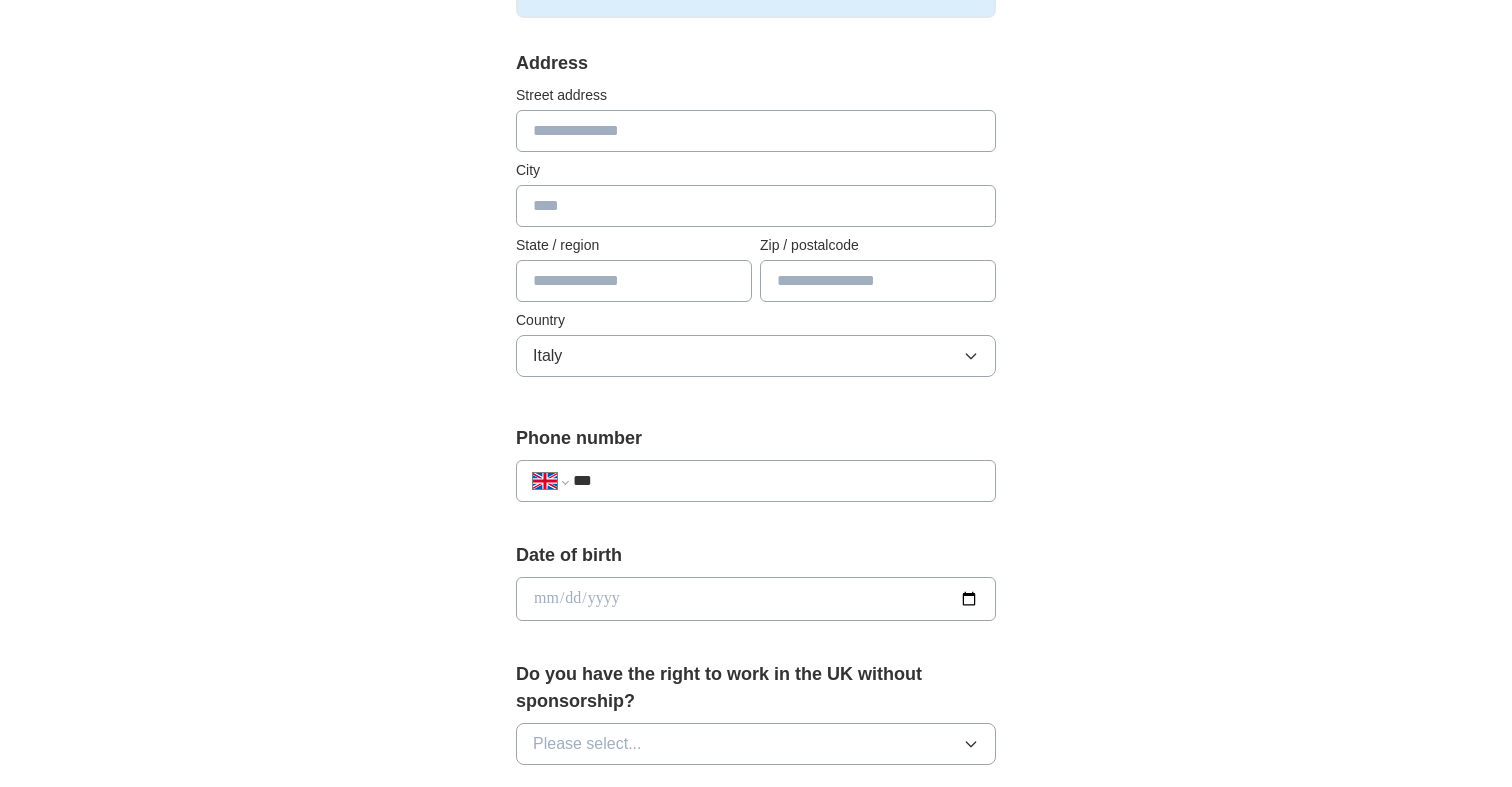 click at bounding box center [634, 281] 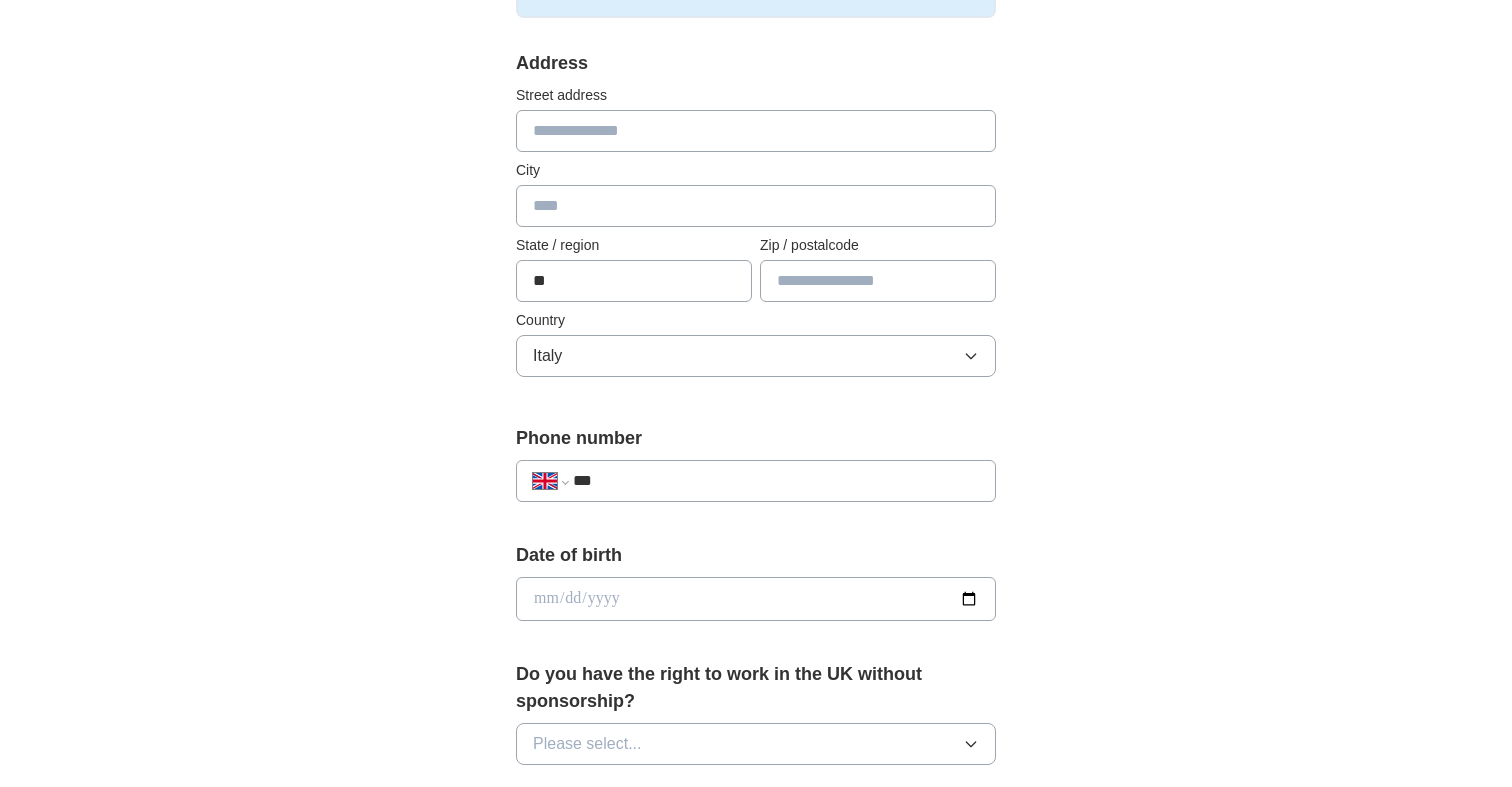 type on "**" 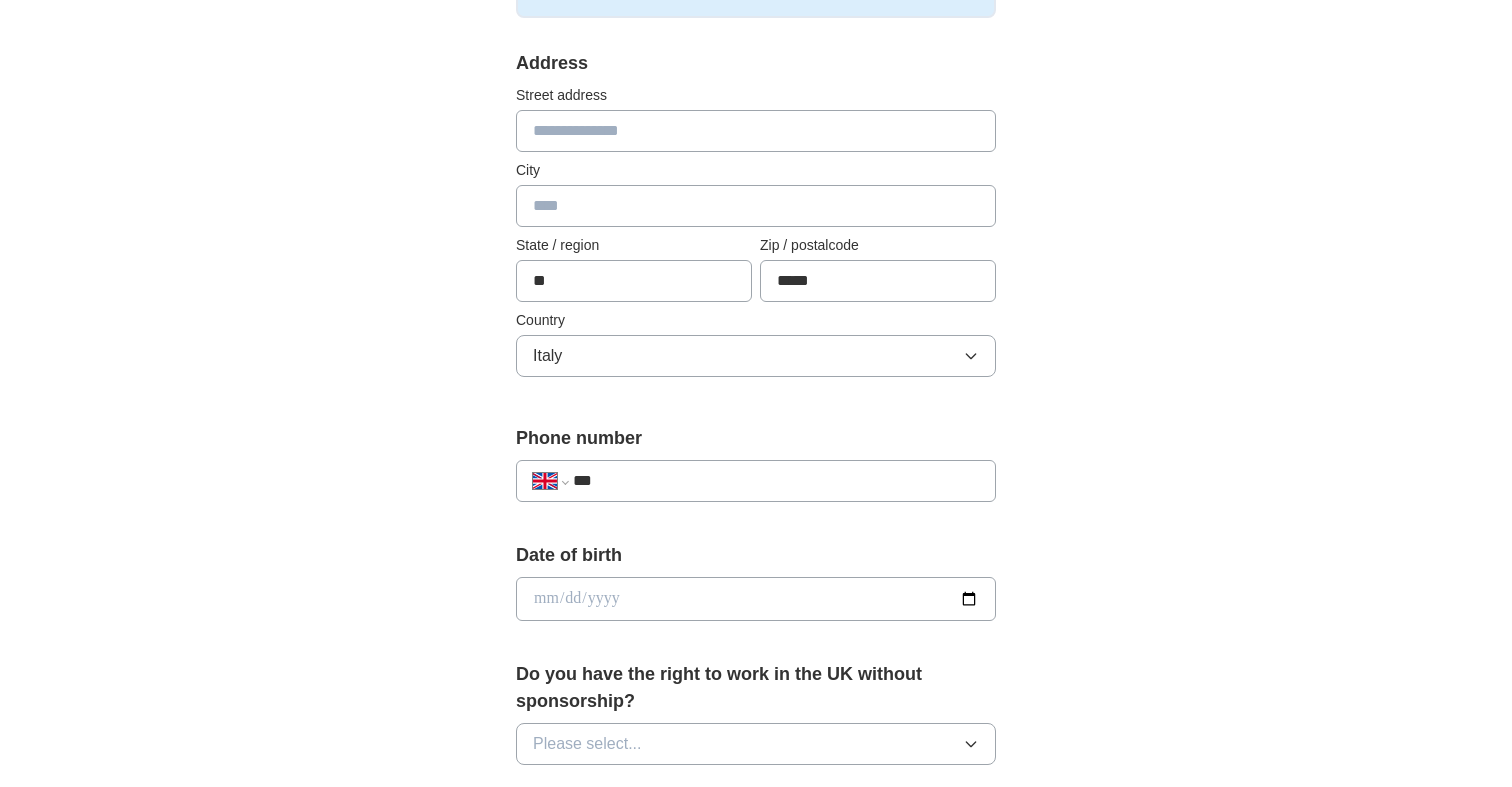 type on "*****" 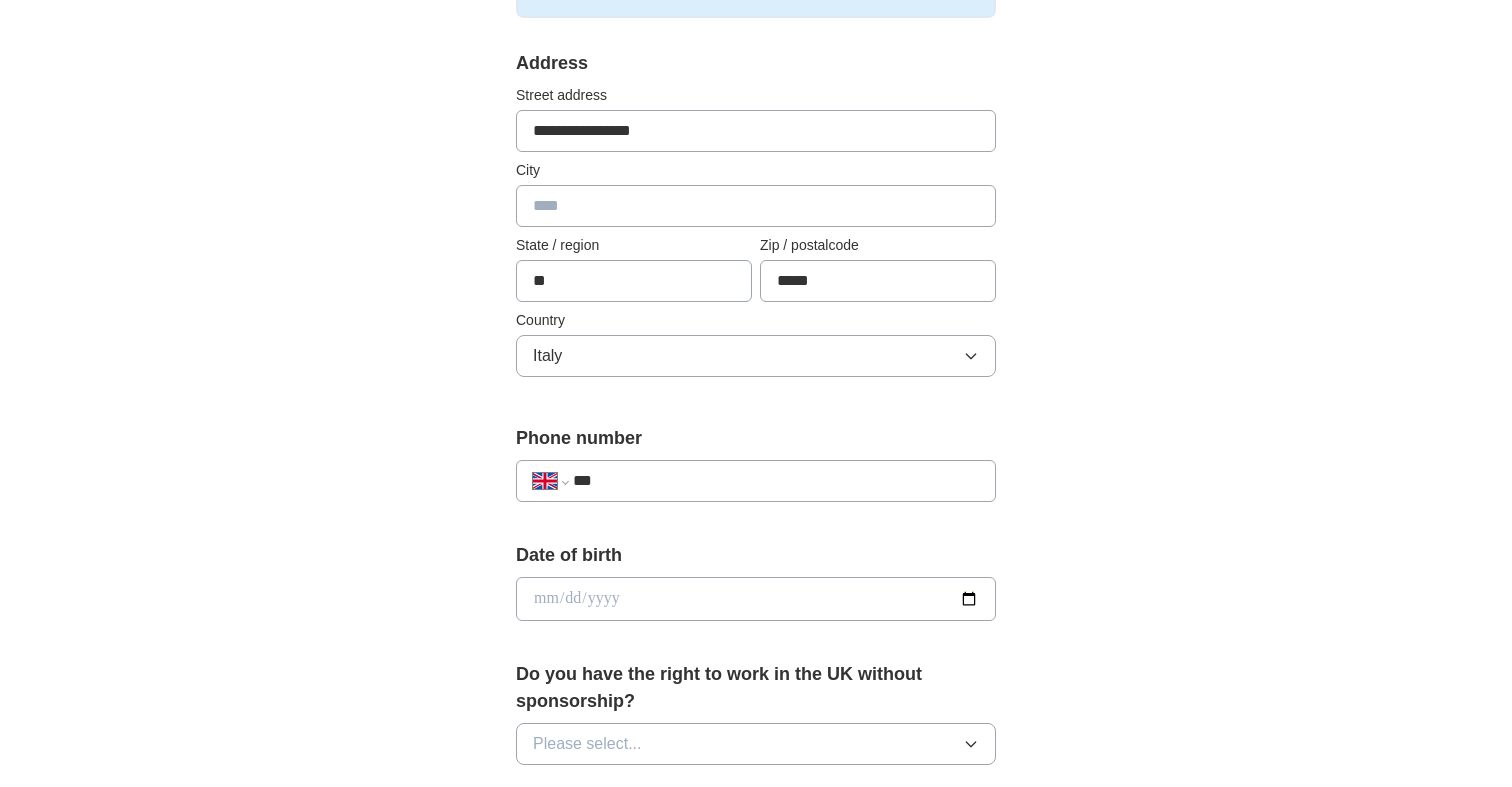 type on "**********" 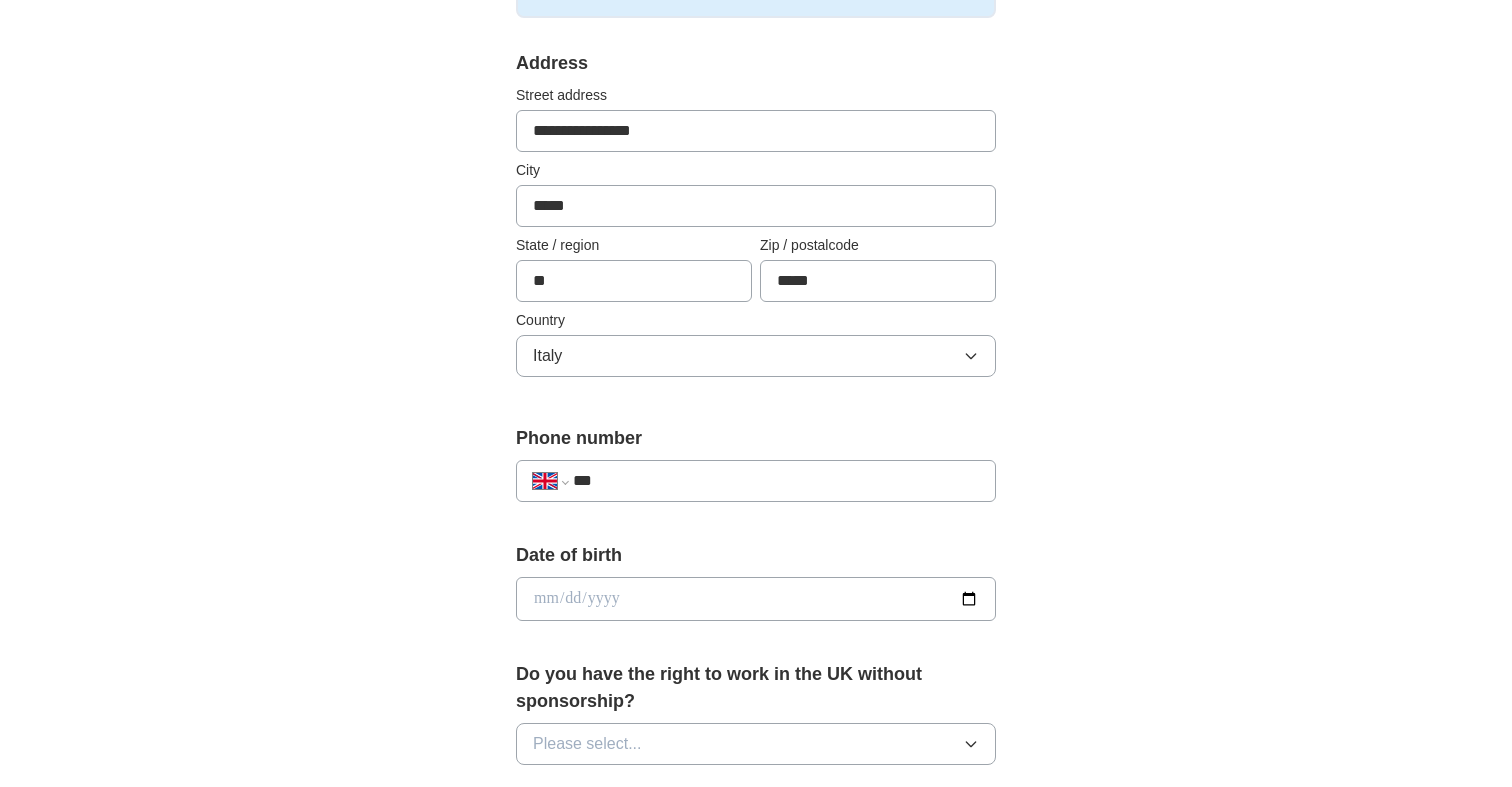 type on "*****" 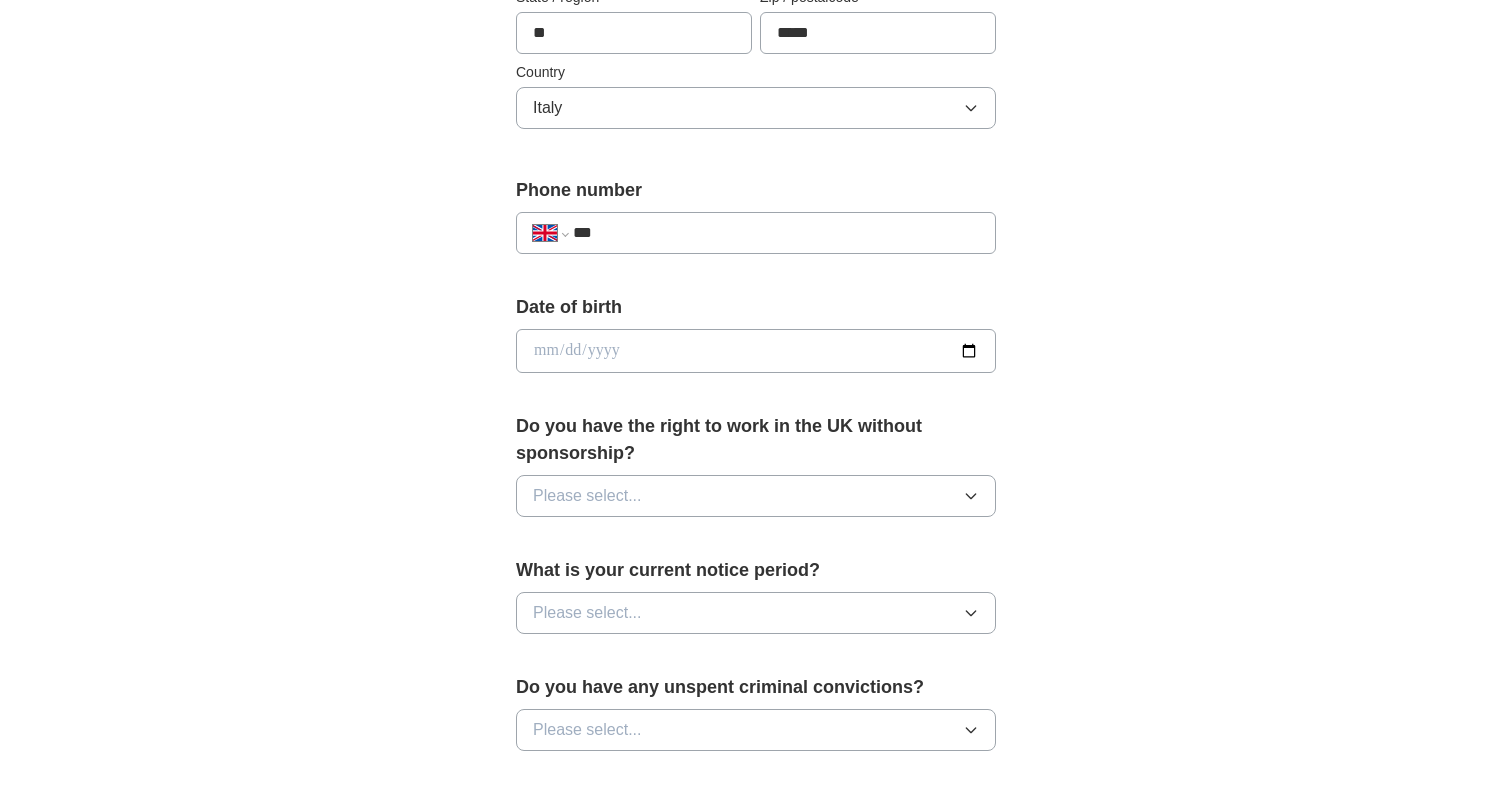 scroll, scrollTop: 653, scrollLeft: 0, axis: vertical 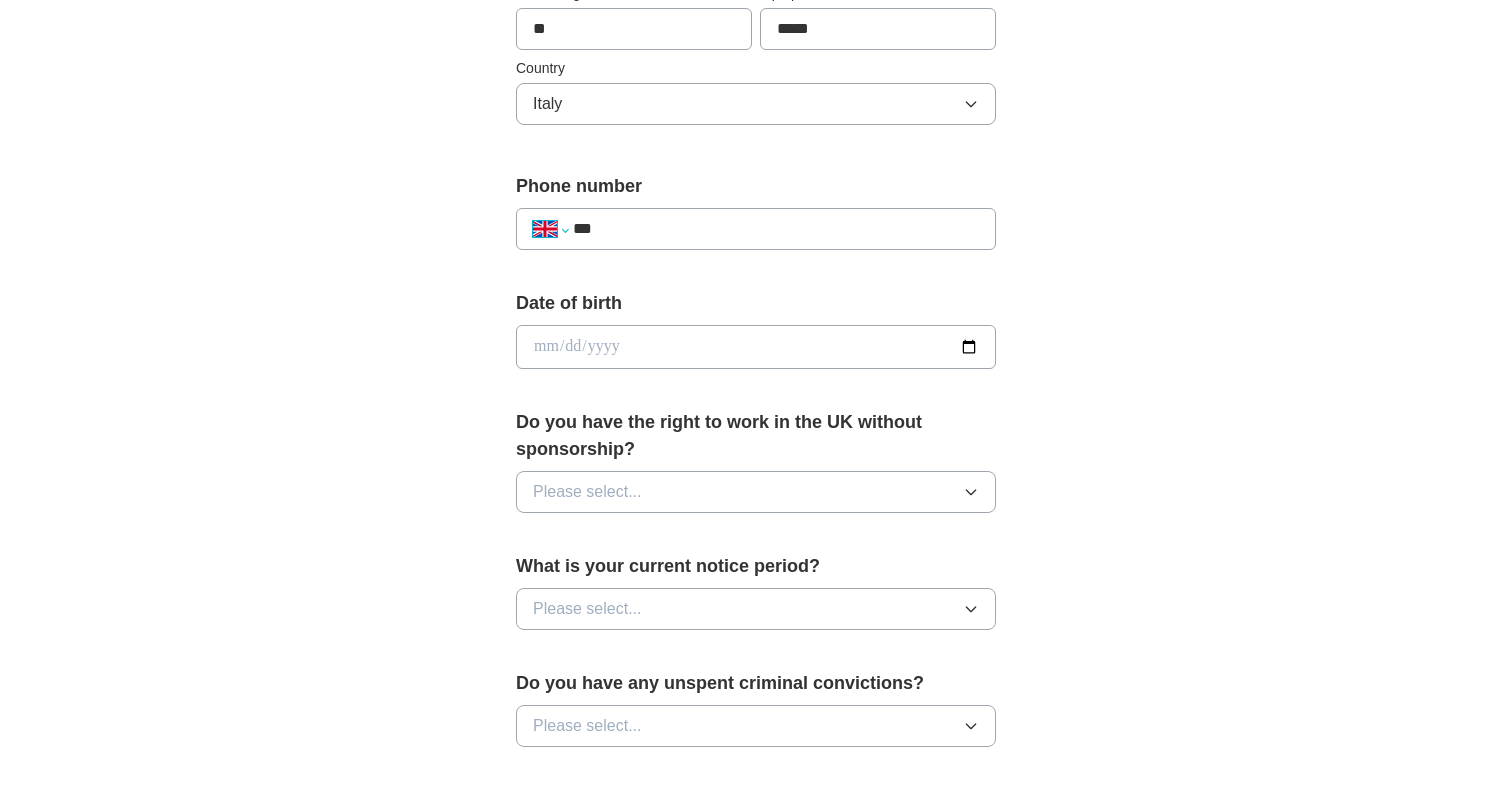 click on "**********" at bounding box center [550, 229] 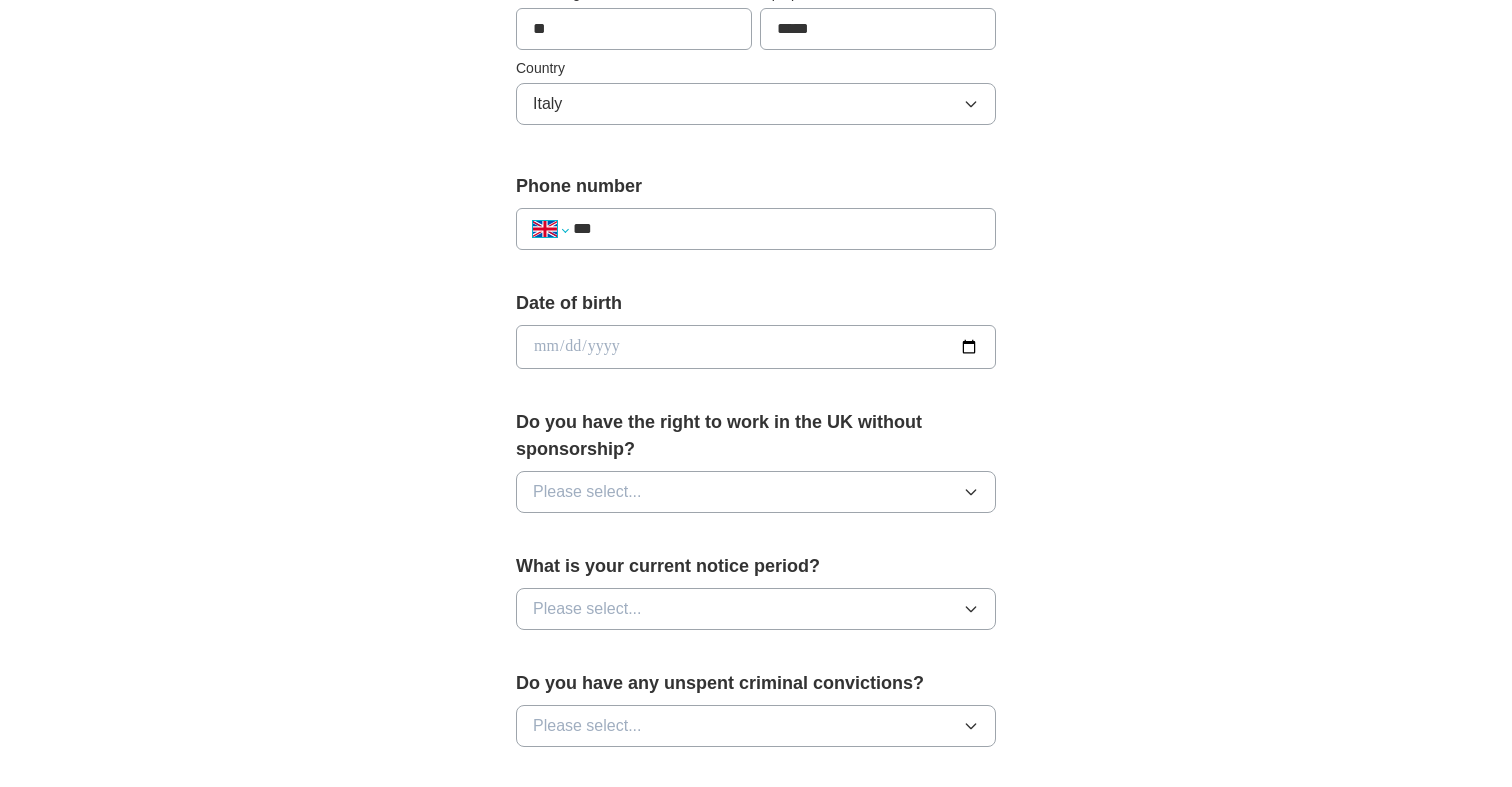 select on "**" 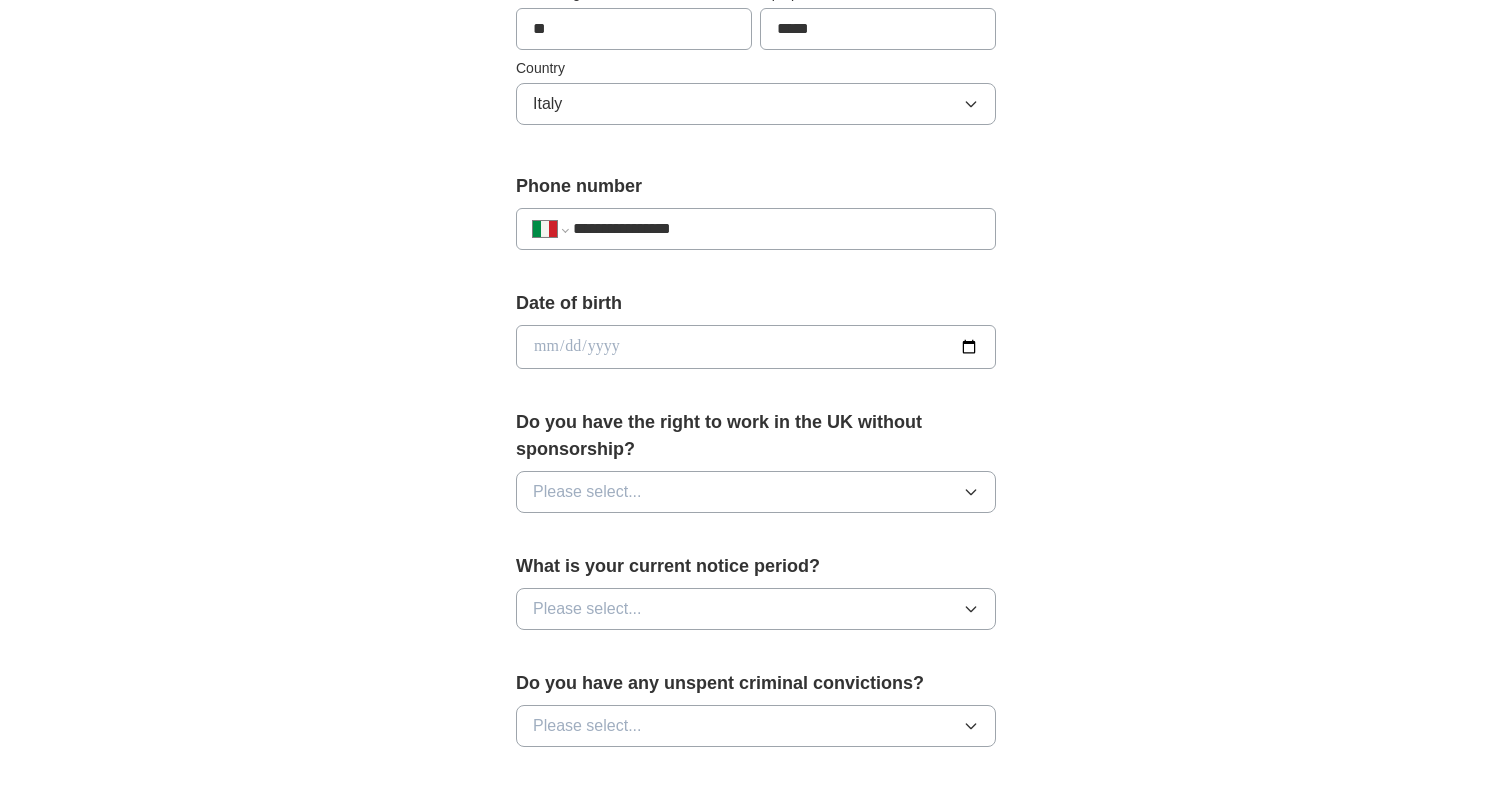 type on "**********" 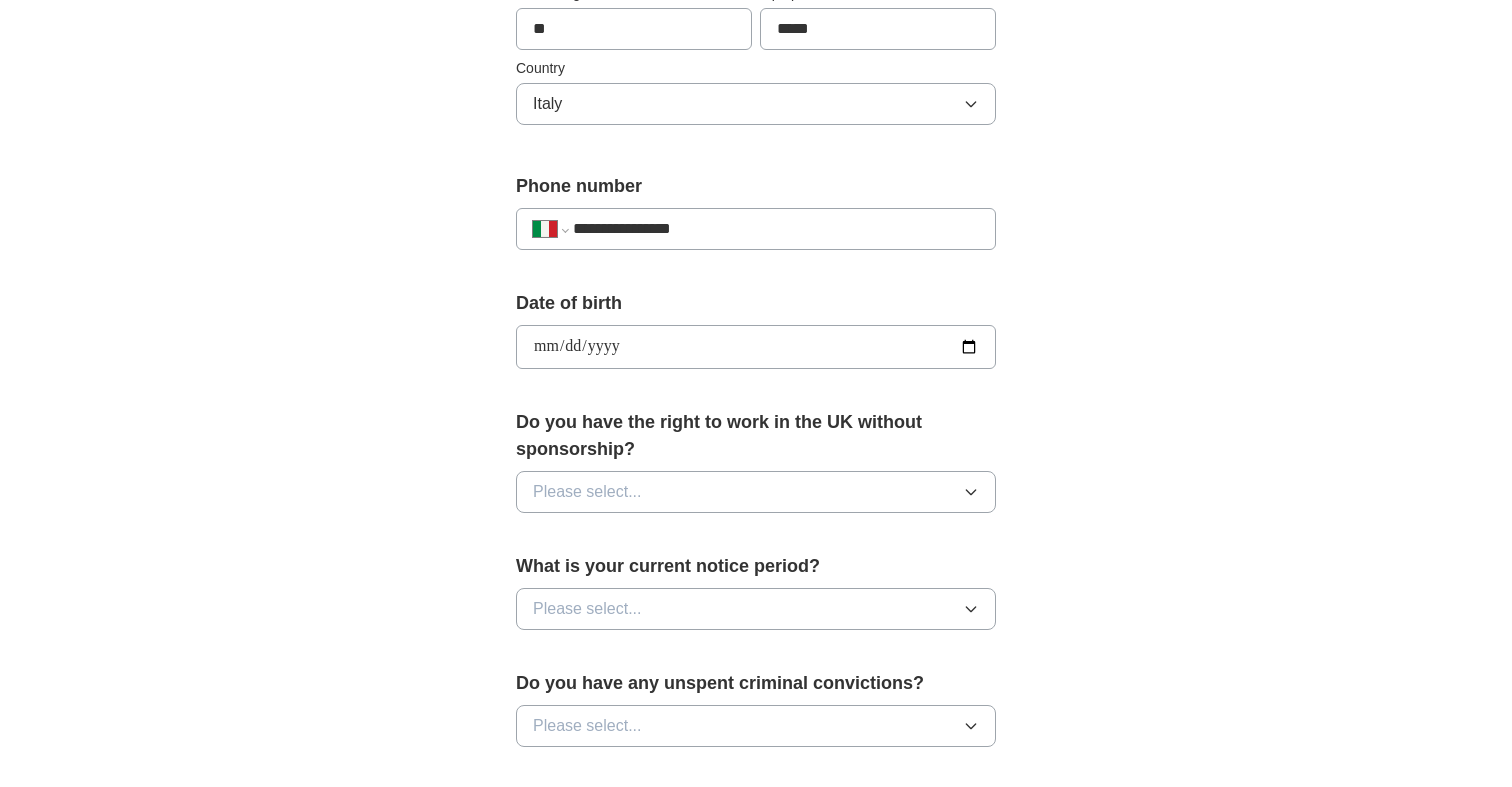 type on "**********" 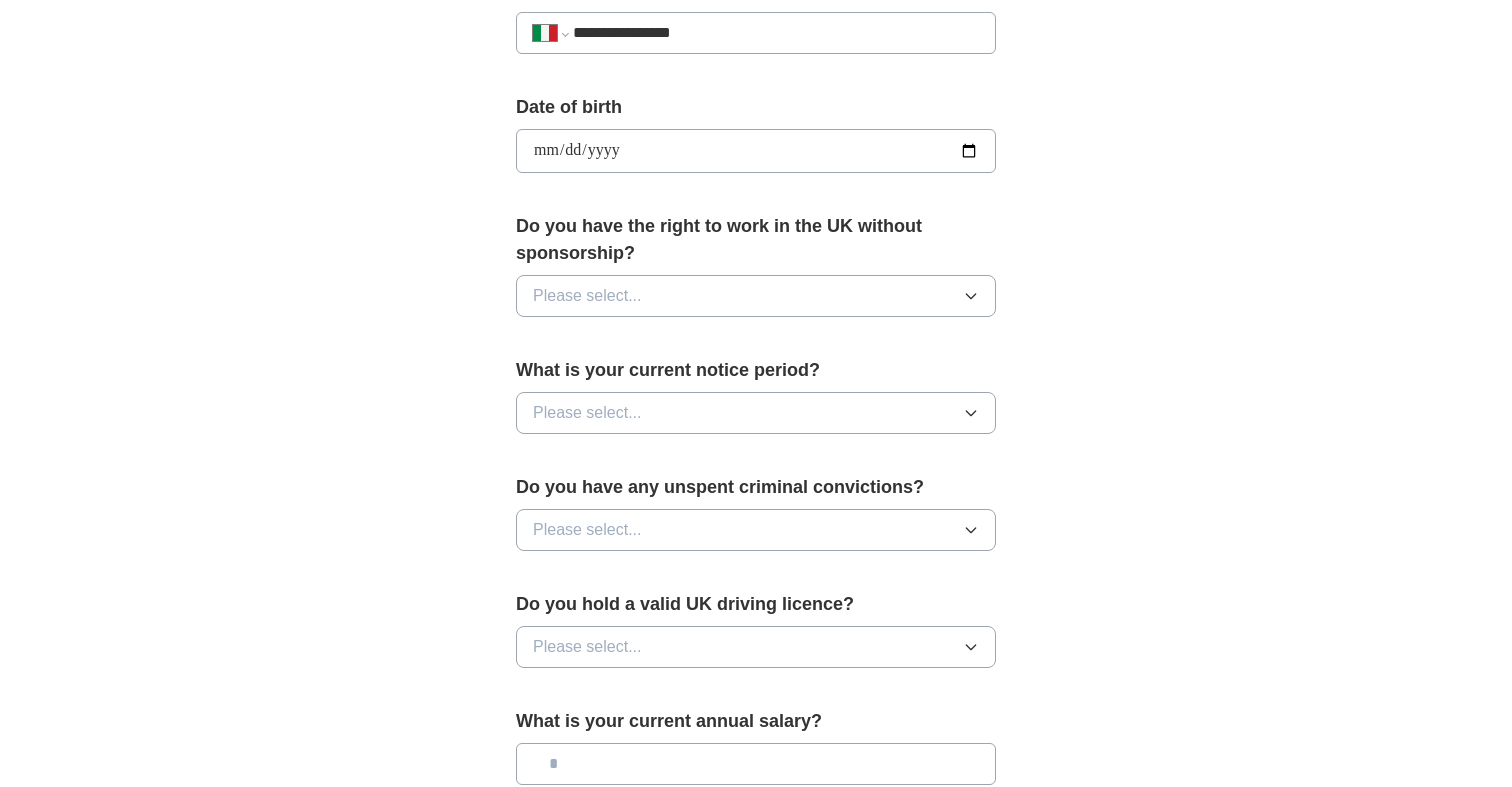 scroll, scrollTop: 866, scrollLeft: 0, axis: vertical 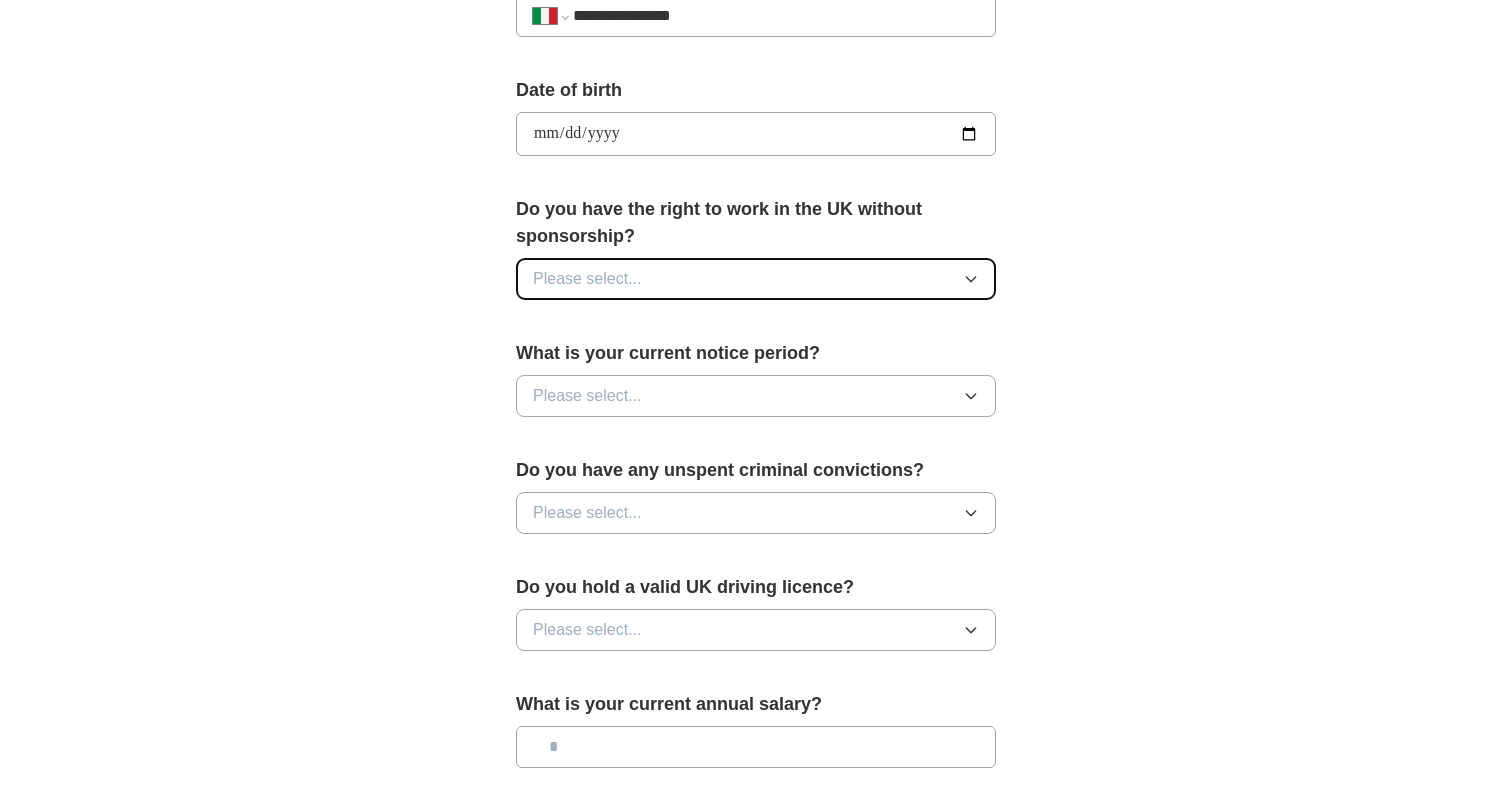 click on "Please select..." at bounding box center [756, 279] 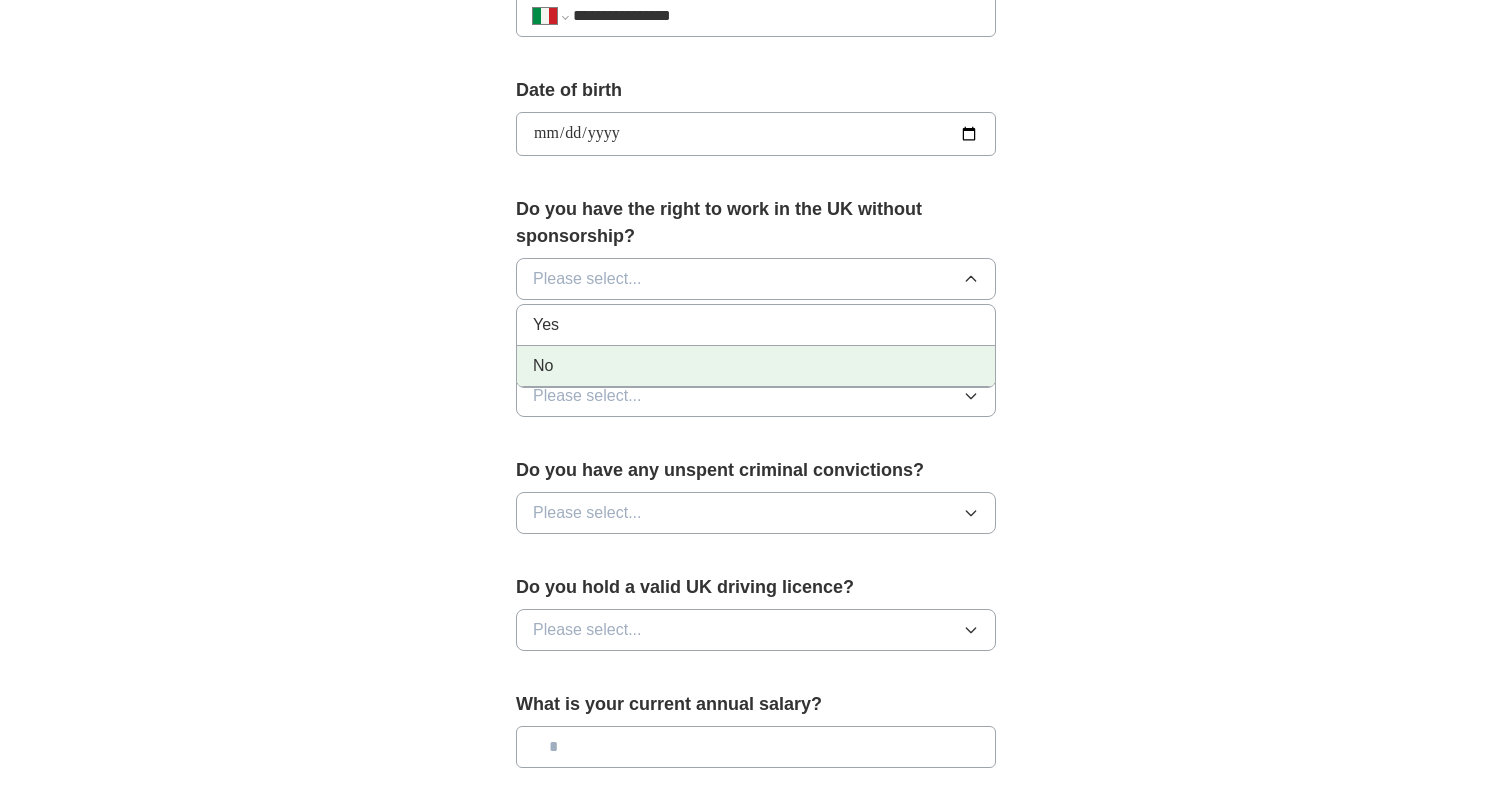 click on "No" at bounding box center [756, 366] 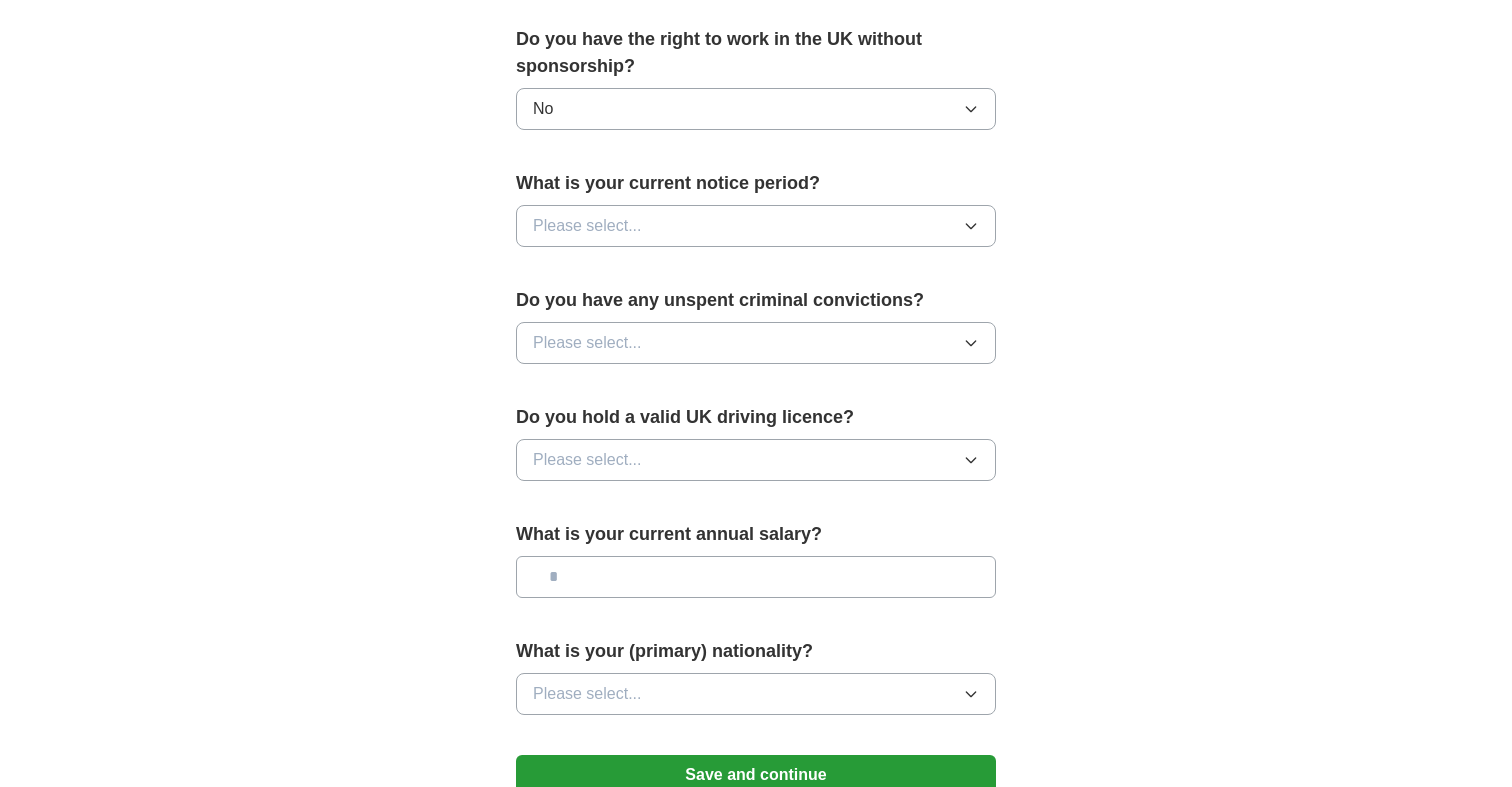 scroll, scrollTop: 1037, scrollLeft: 0, axis: vertical 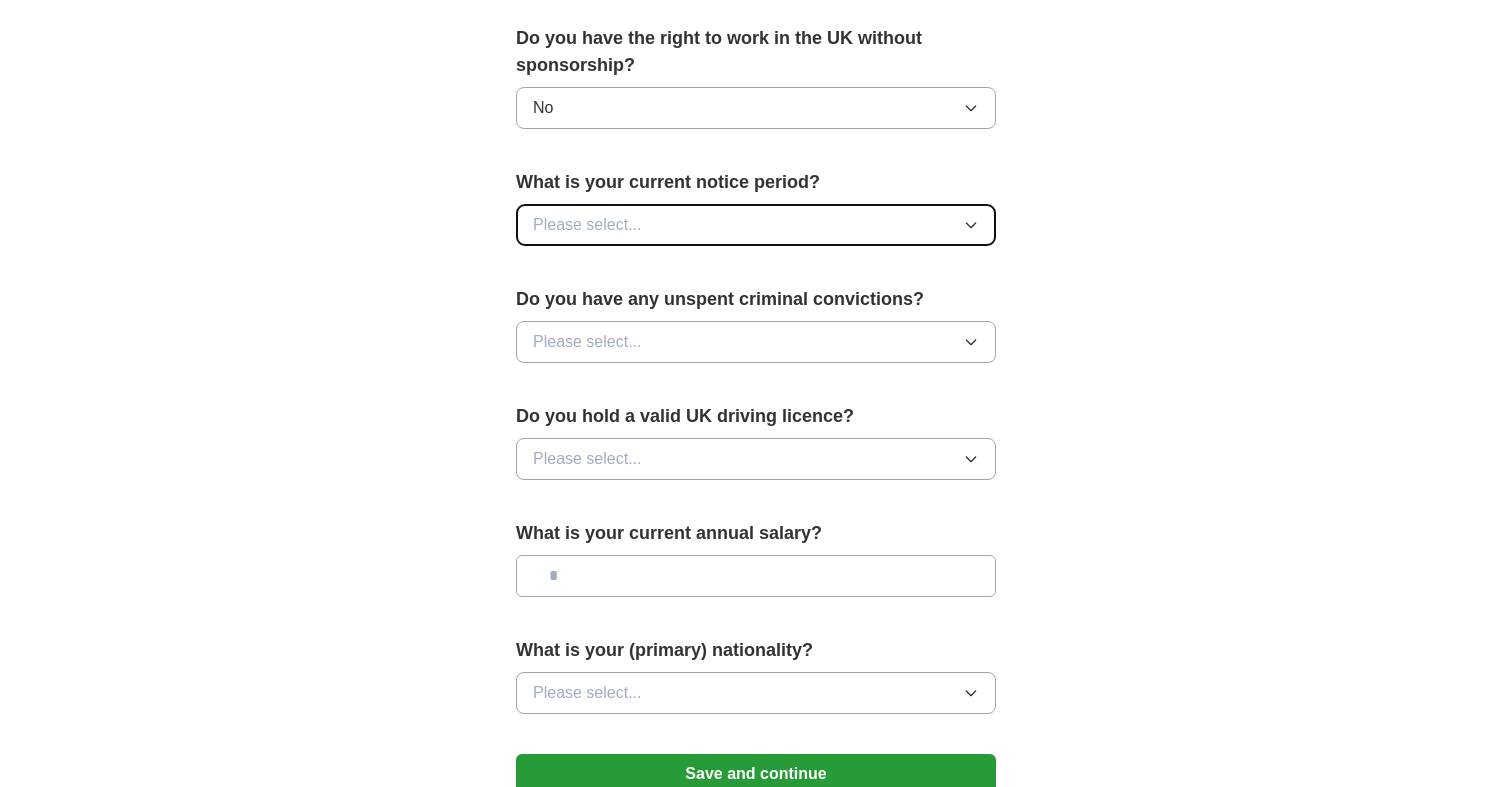 click on "Please select..." at bounding box center (756, 225) 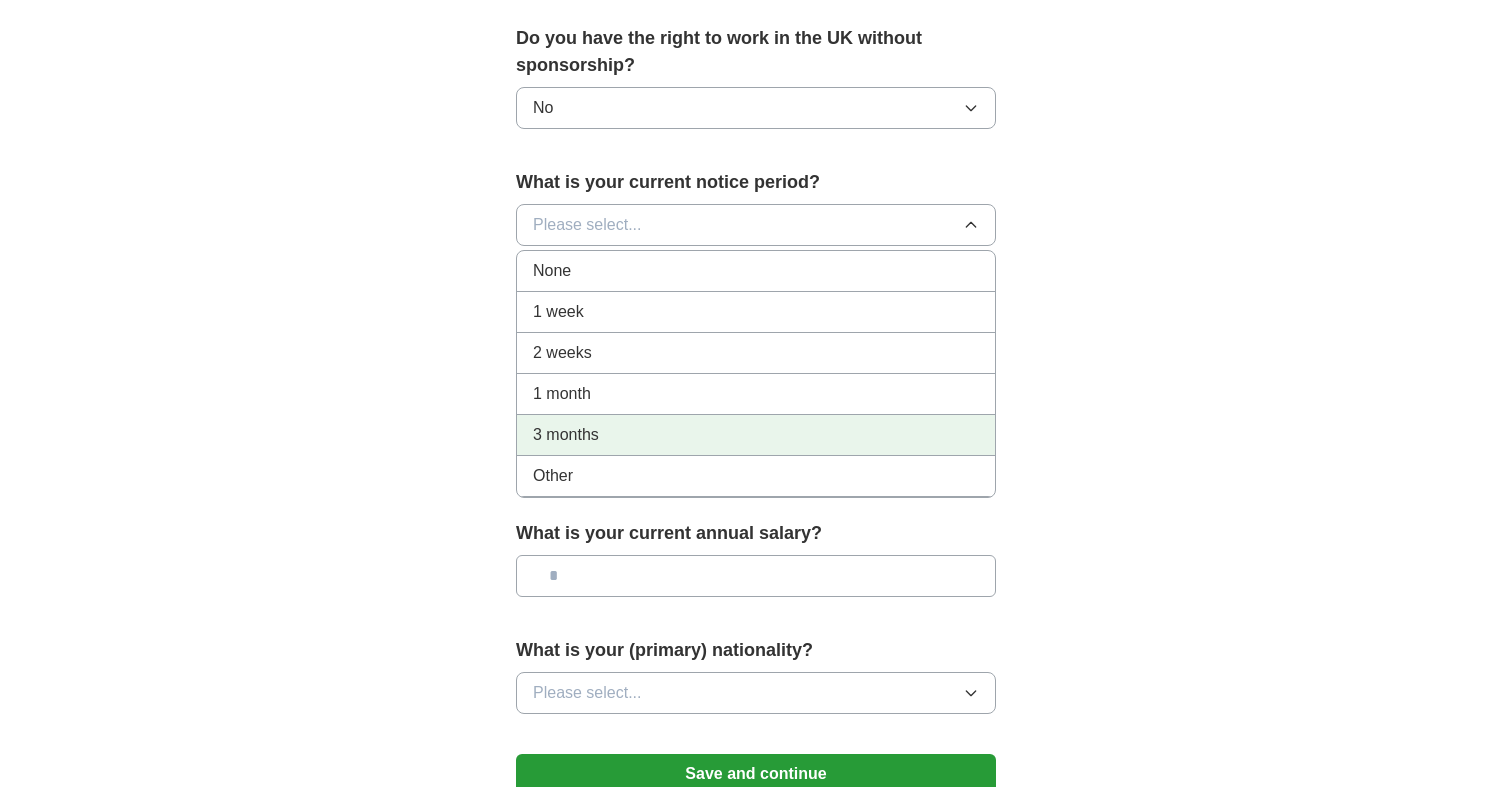 click on "3 months" at bounding box center [756, 435] 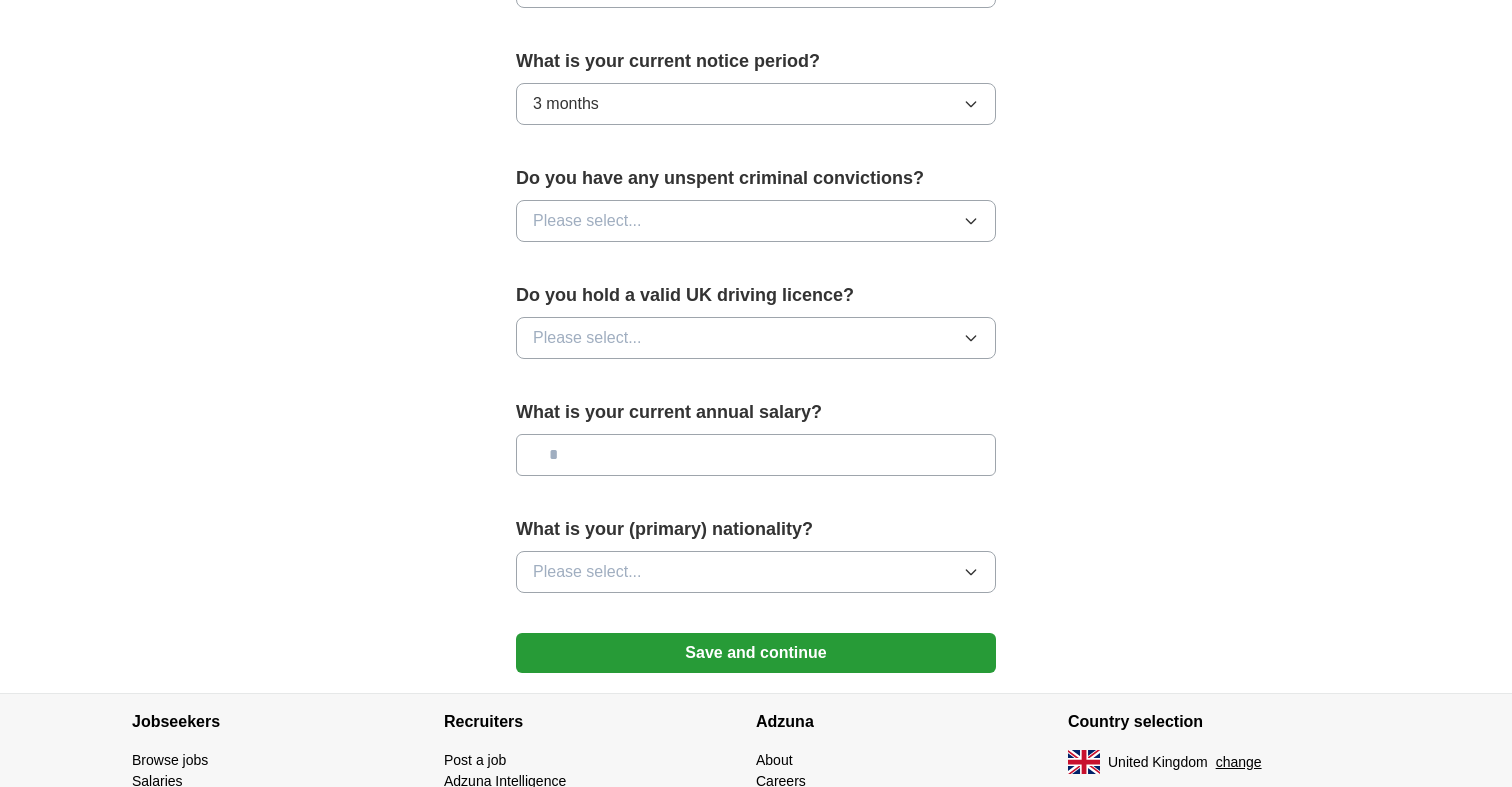 scroll, scrollTop: 1165, scrollLeft: 0, axis: vertical 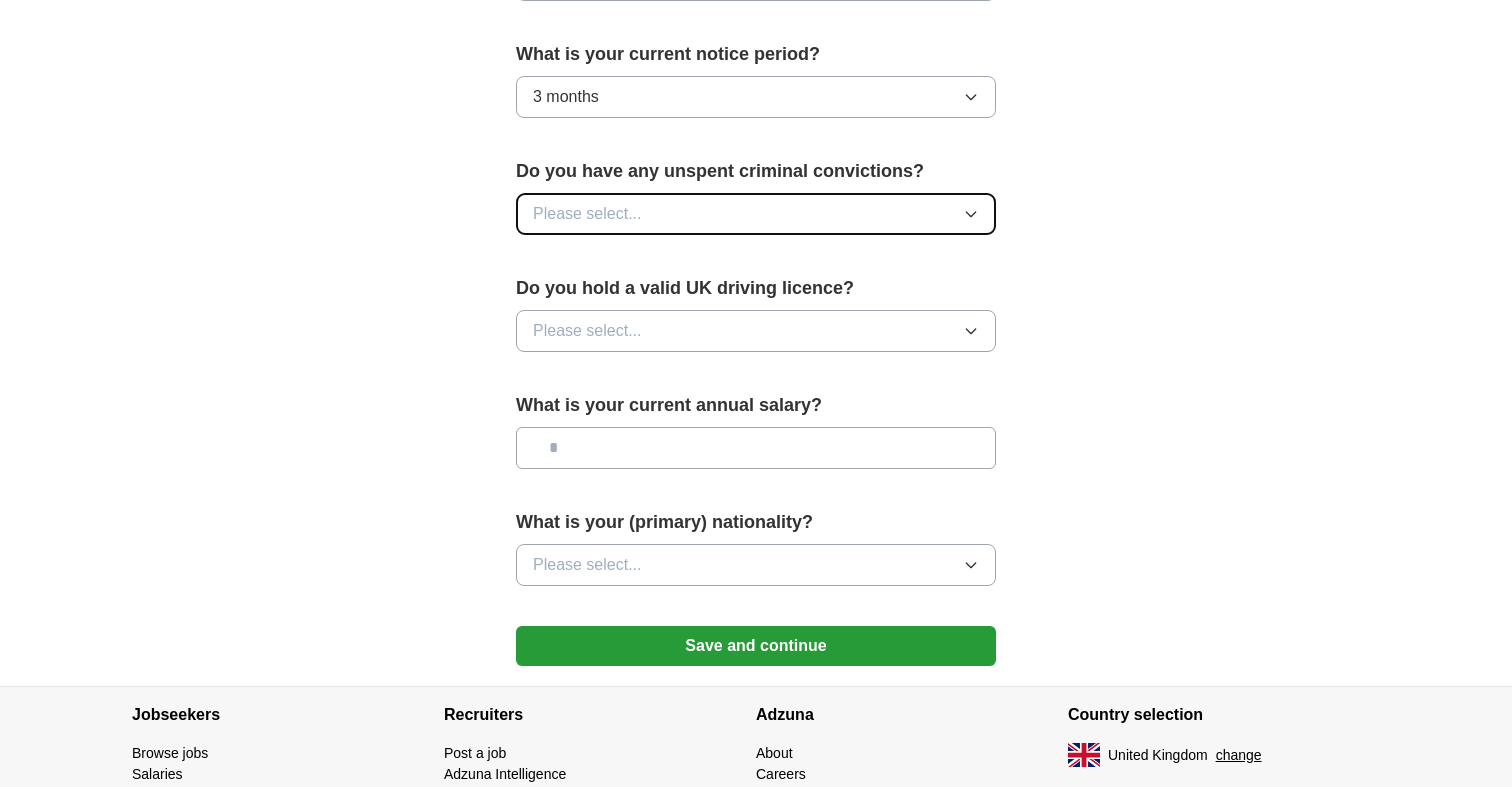 click on "Please select..." at bounding box center (756, 214) 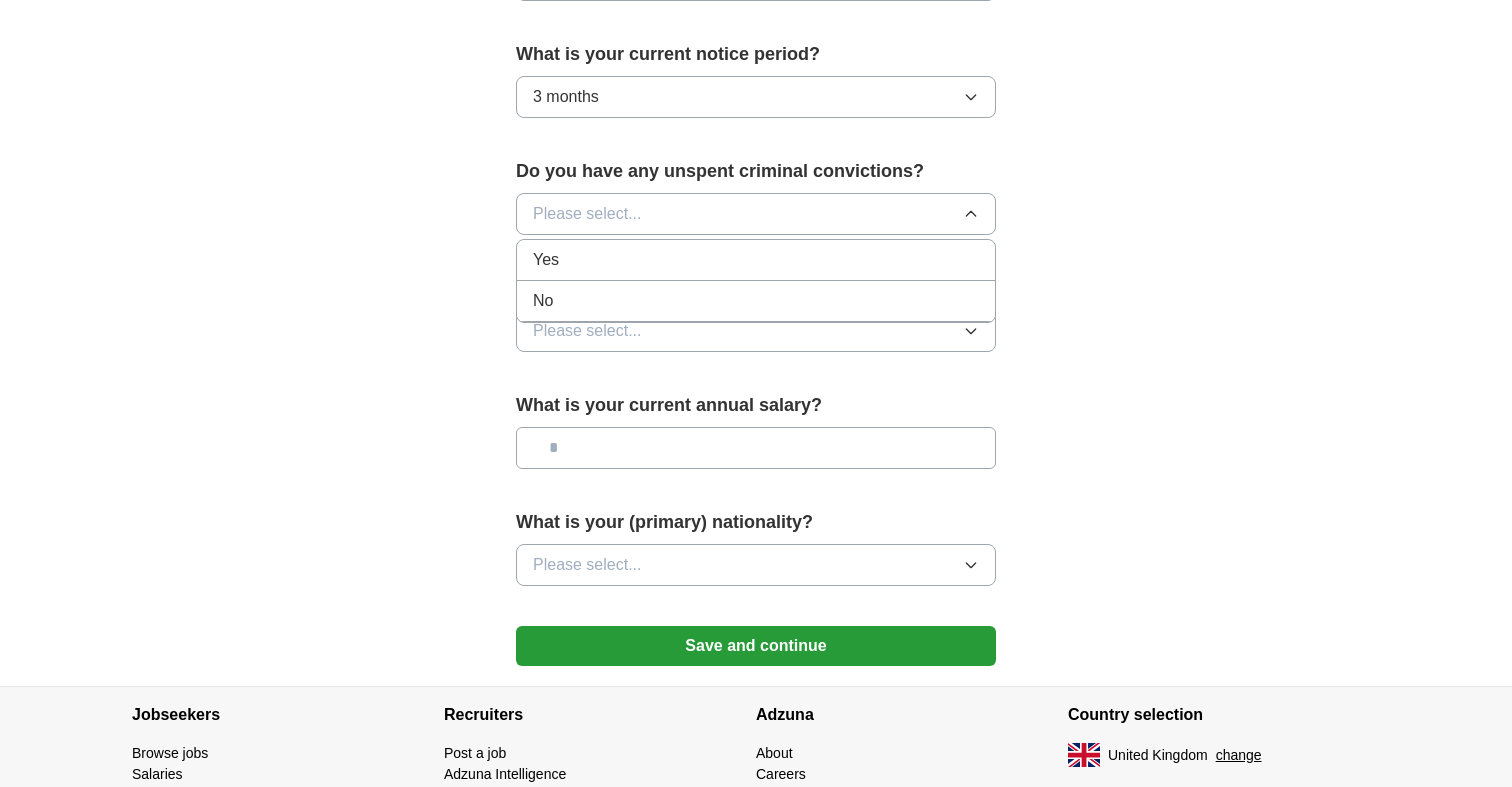 click on "No" at bounding box center [756, 301] 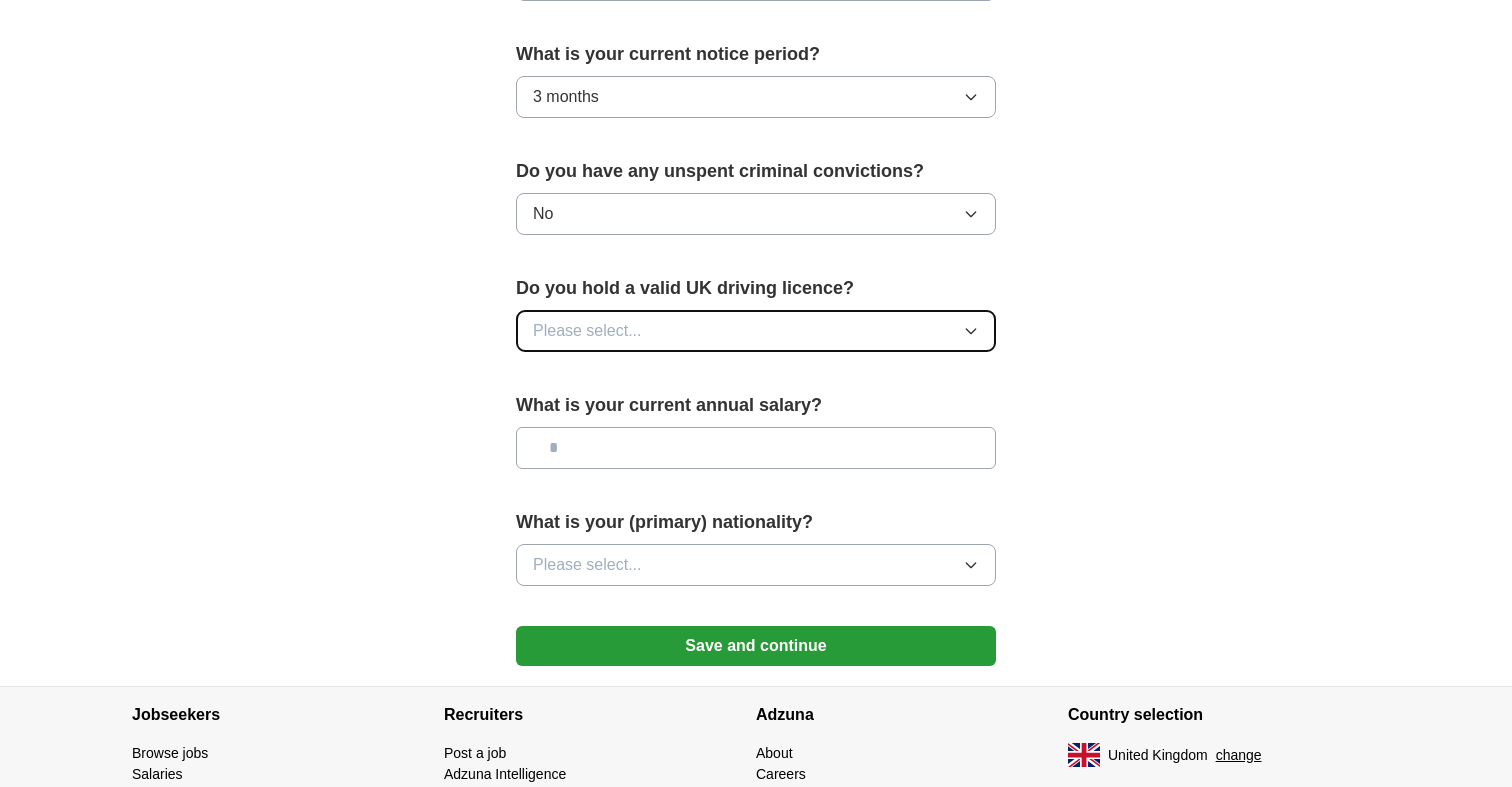 click on "Please select..." at bounding box center [756, 331] 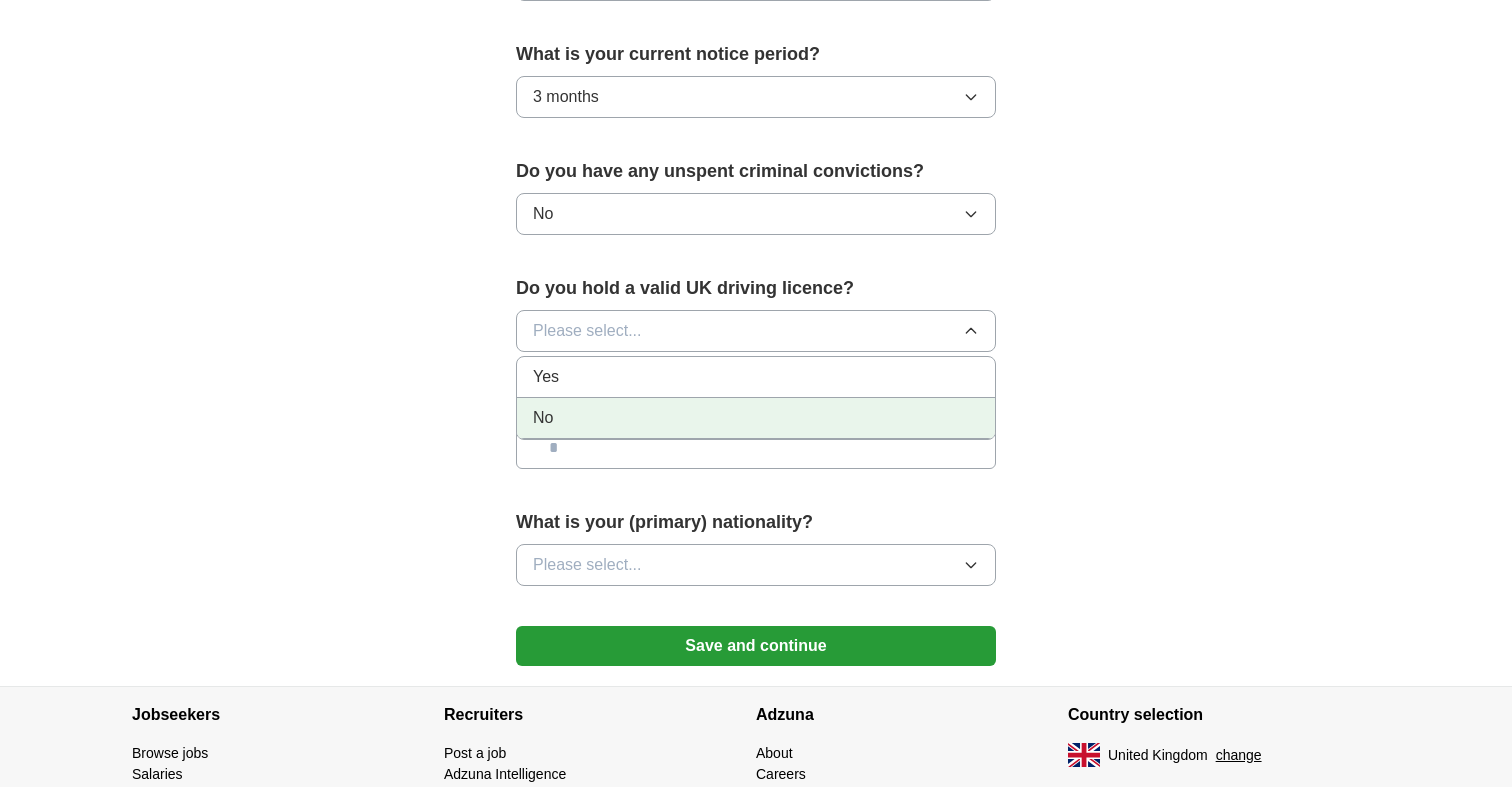click on "No" at bounding box center [756, 418] 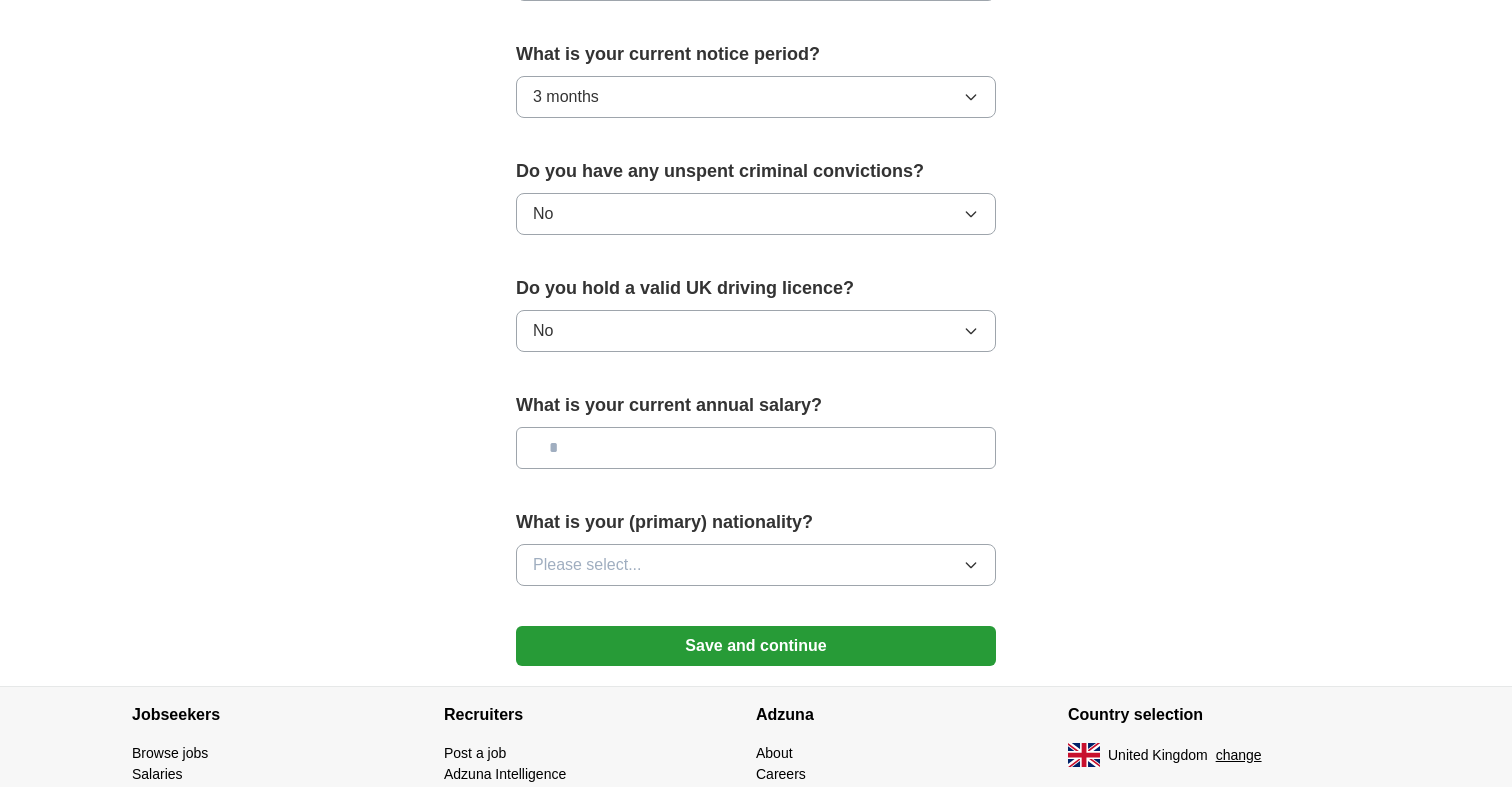 click on "**********" at bounding box center [756, -209] 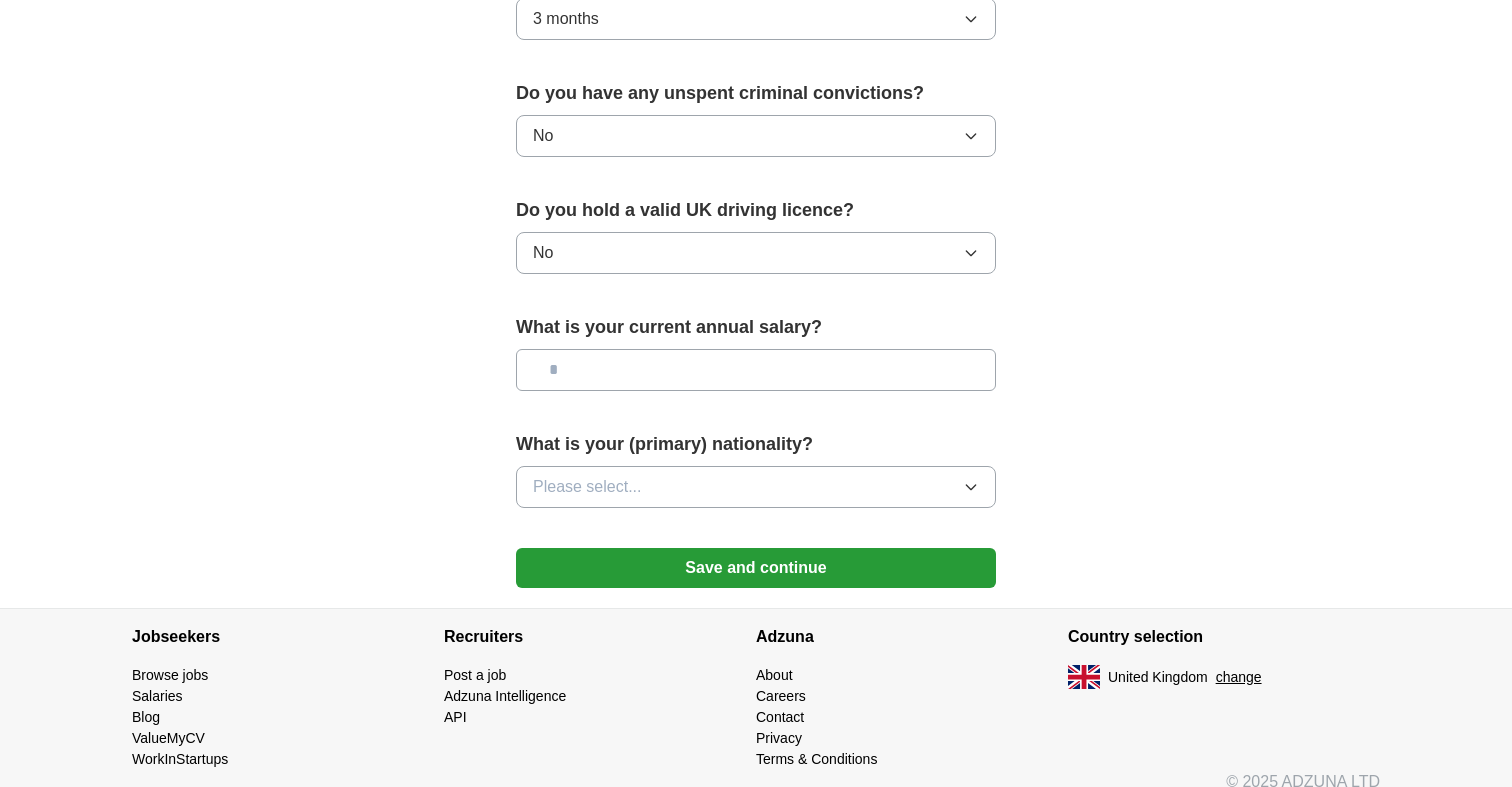 scroll, scrollTop: 1266, scrollLeft: 0, axis: vertical 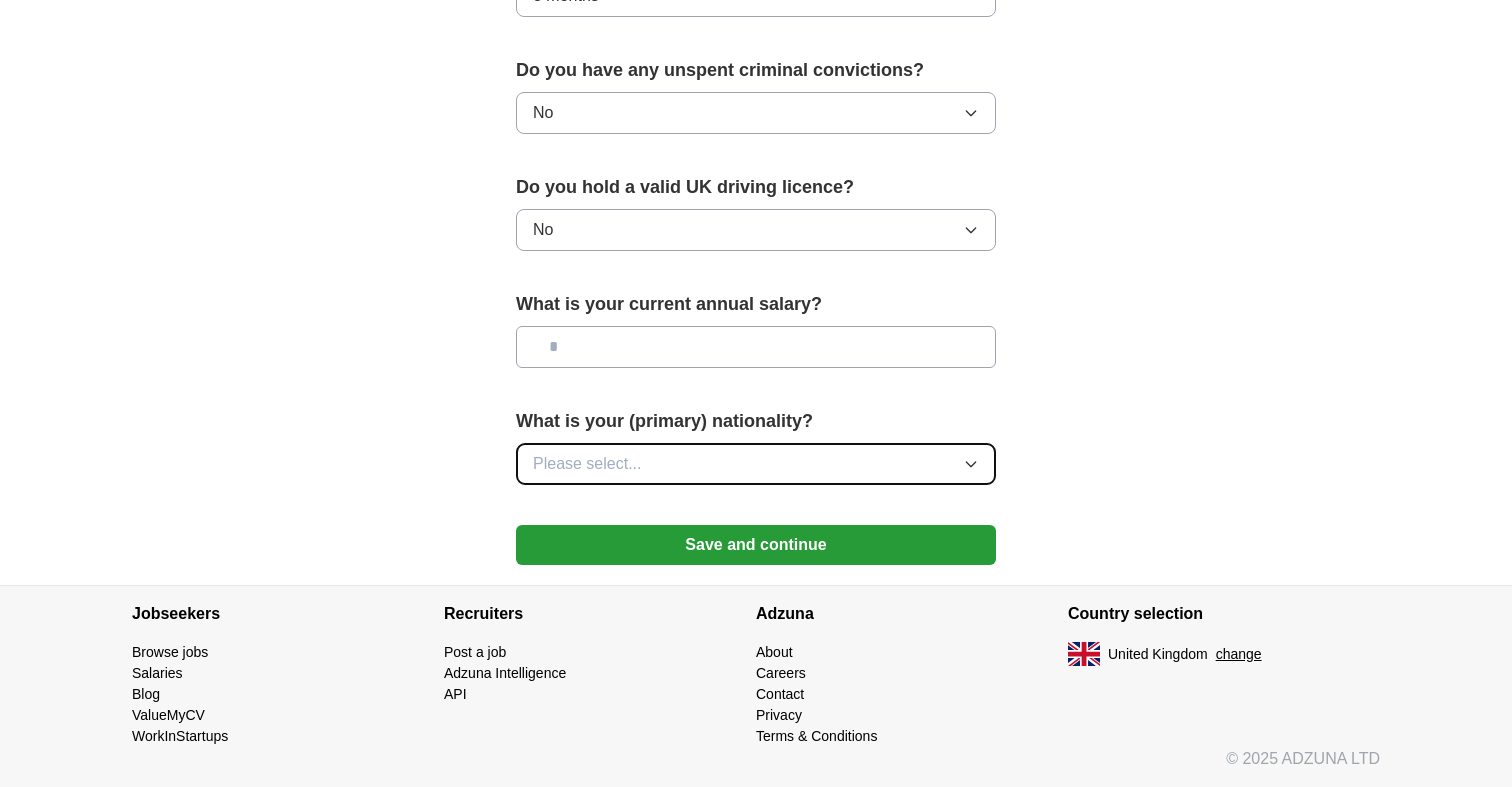 click on "Please select..." at bounding box center [756, 464] 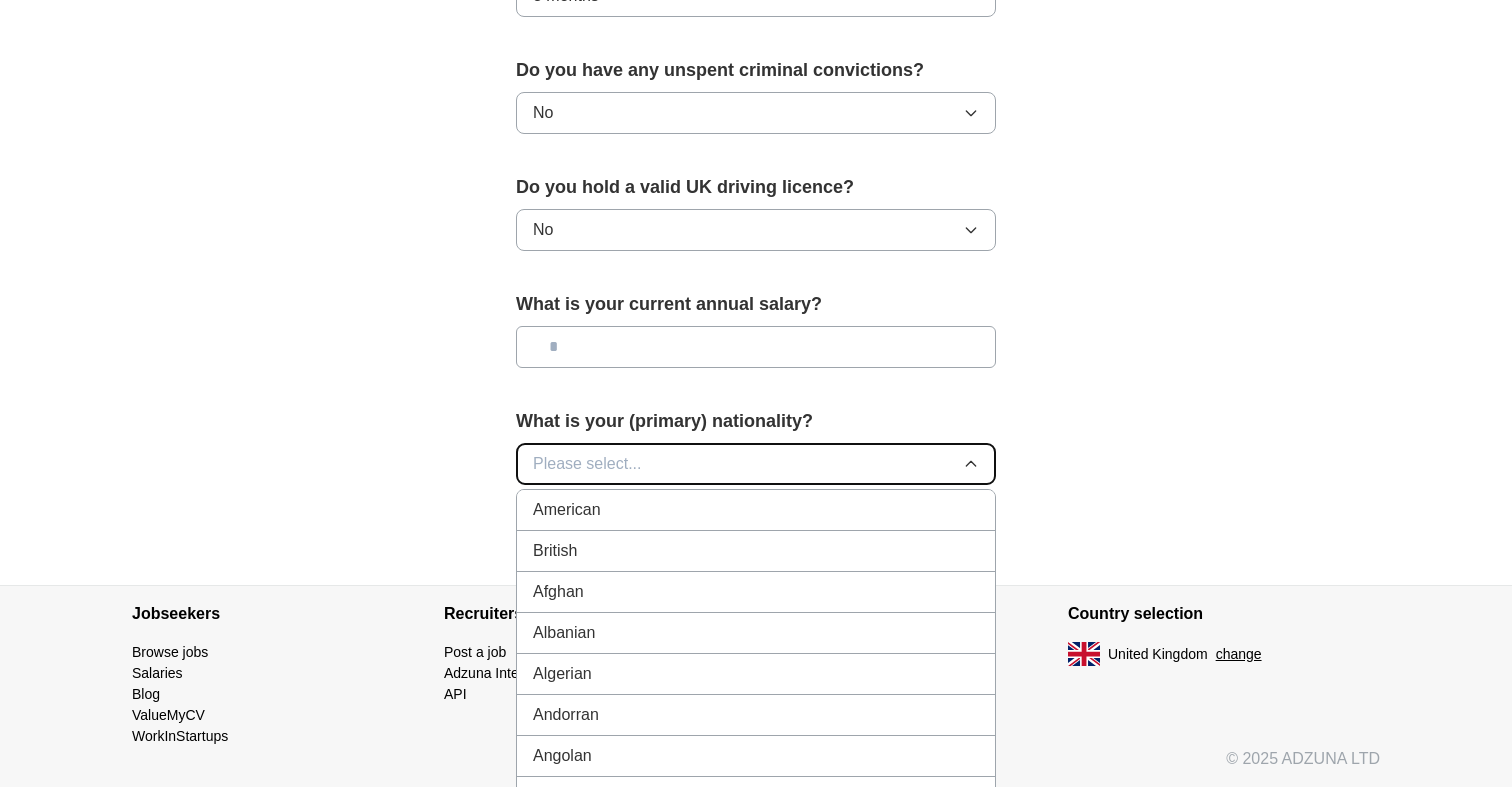 type 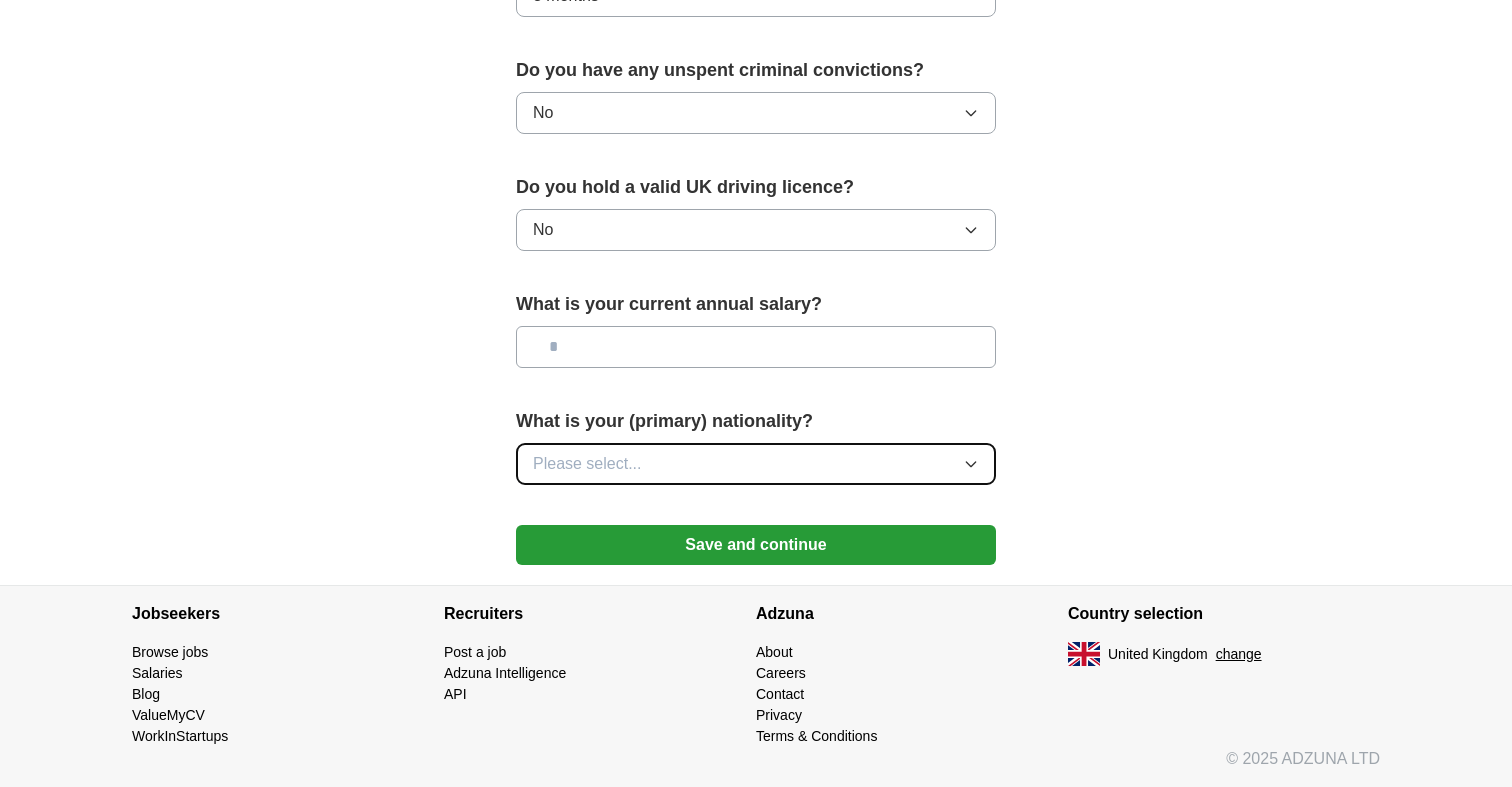 click on "Please select..." at bounding box center [756, 464] 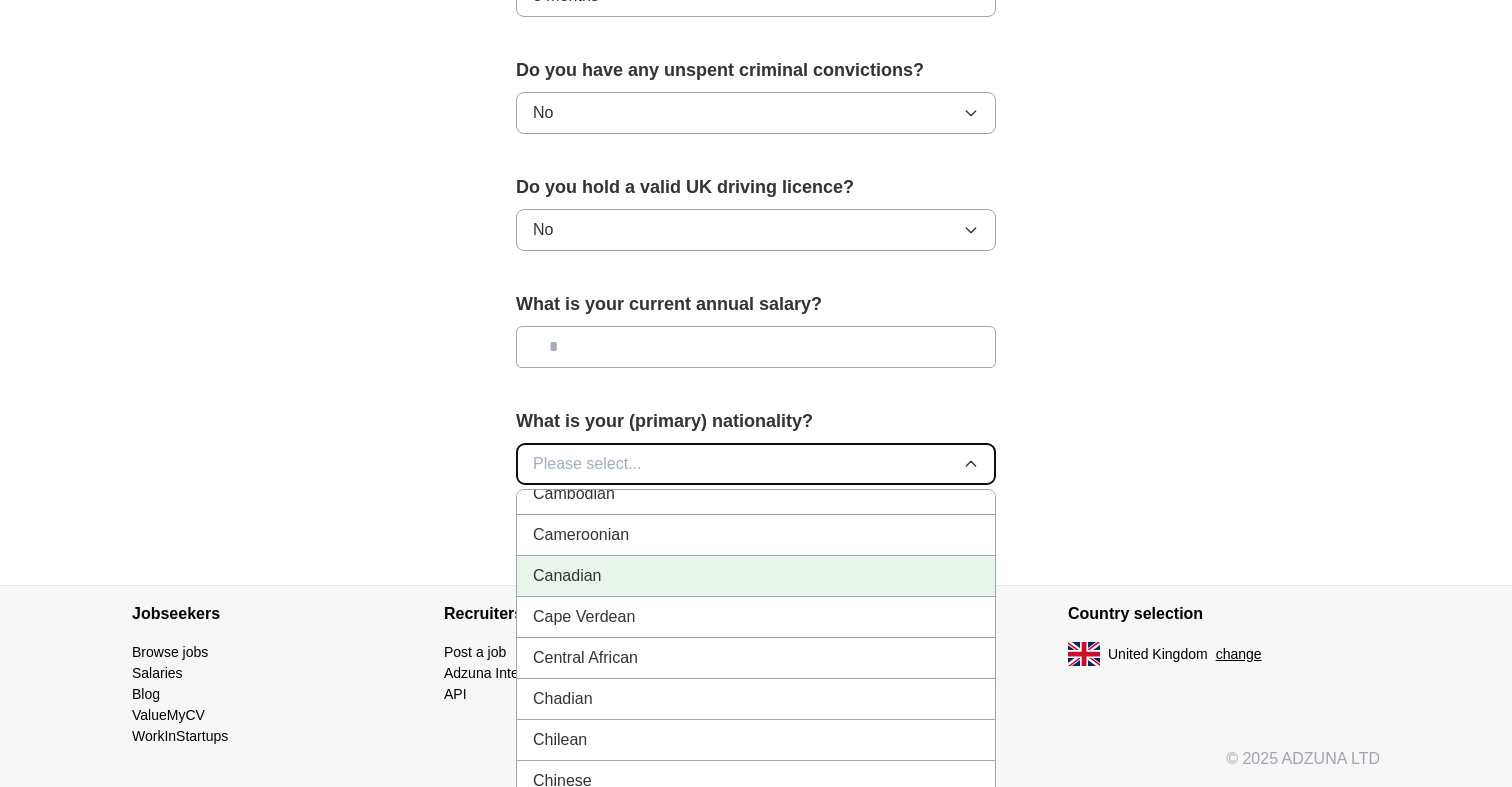 scroll, scrollTop: 1329, scrollLeft: 0, axis: vertical 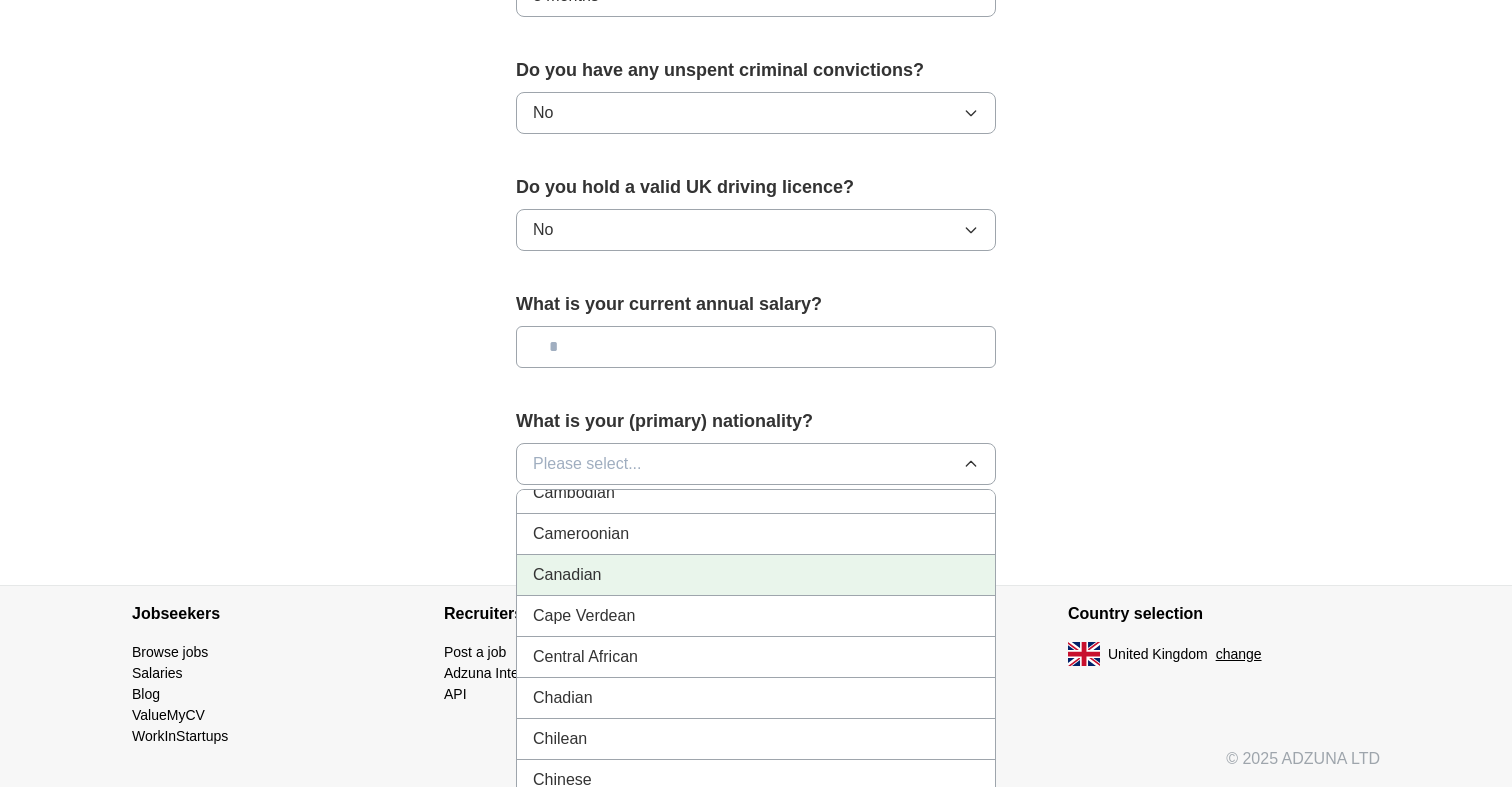 click on "Canadian" at bounding box center (756, 575) 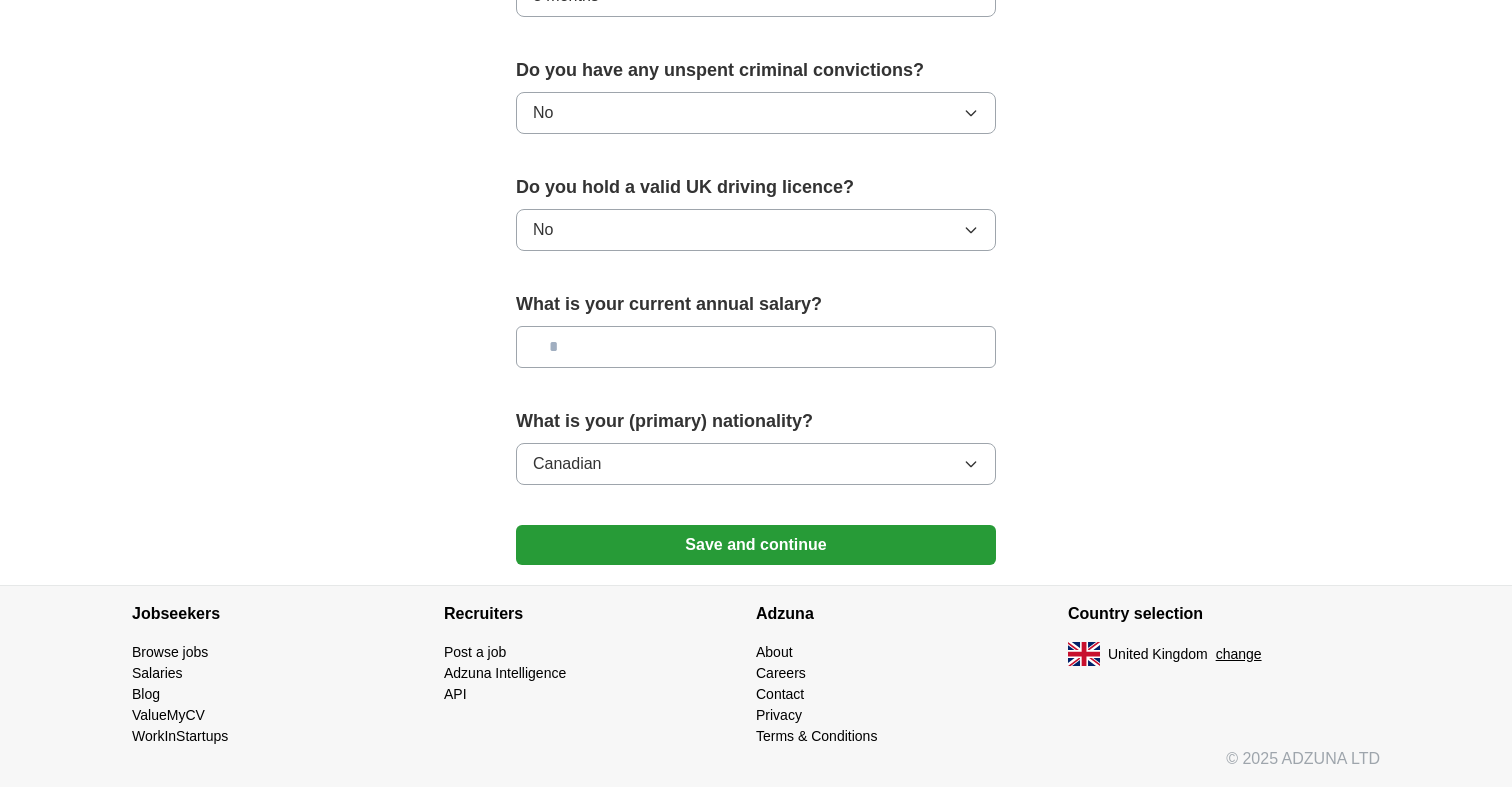 click at bounding box center (756, 347) 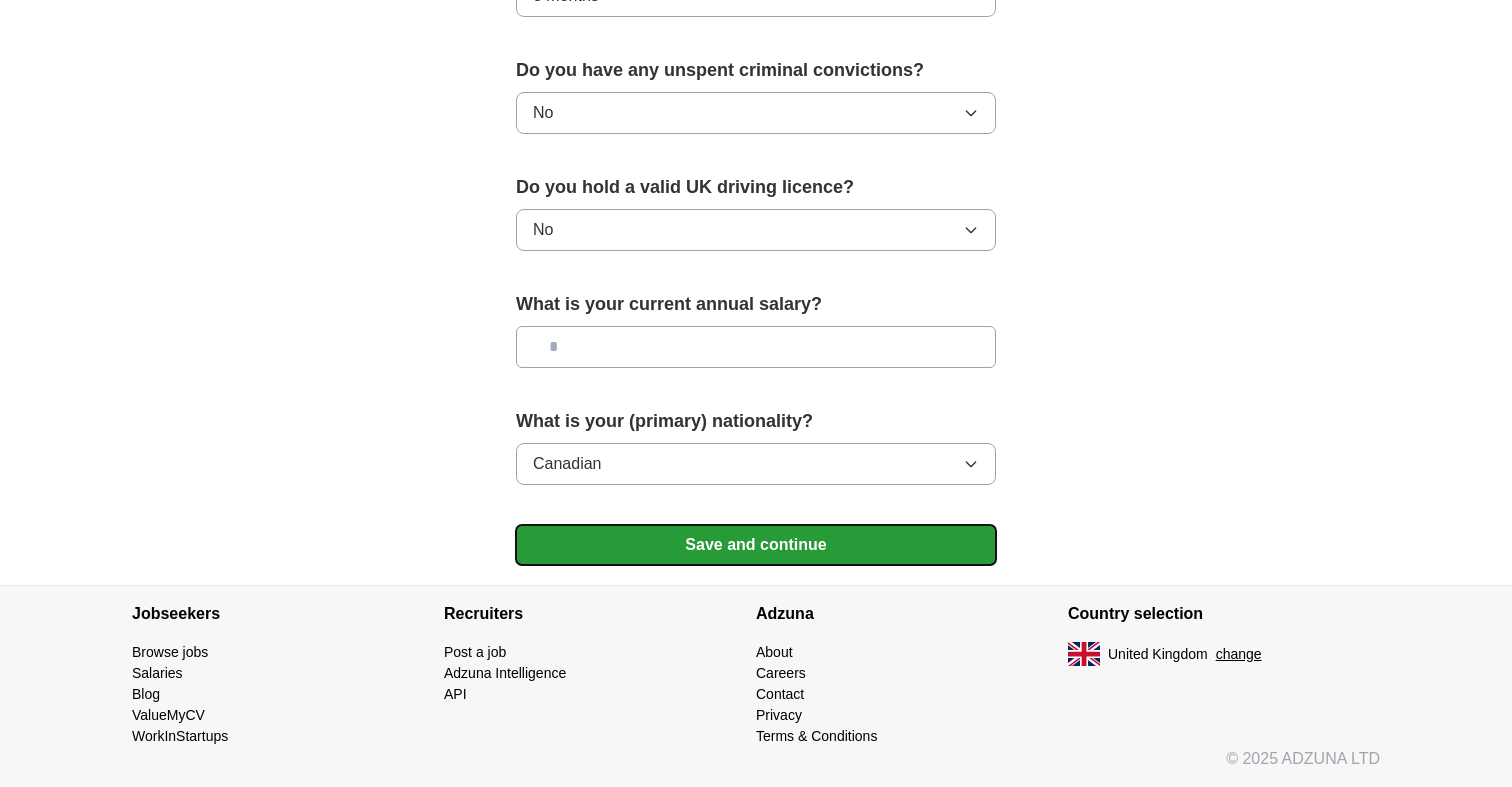 click on "Save and continue" at bounding box center [756, 545] 